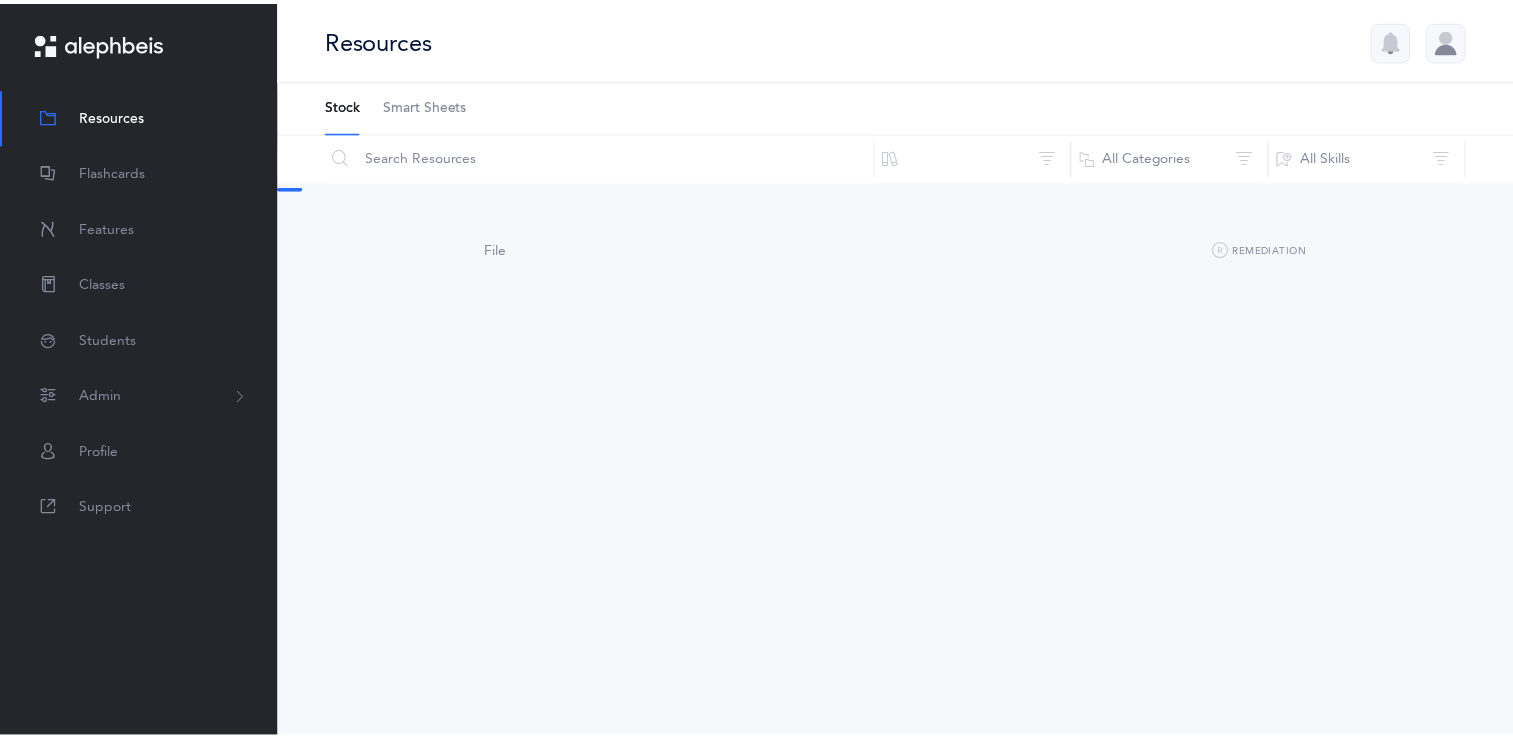 scroll, scrollTop: 0, scrollLeft: 0, axis: both 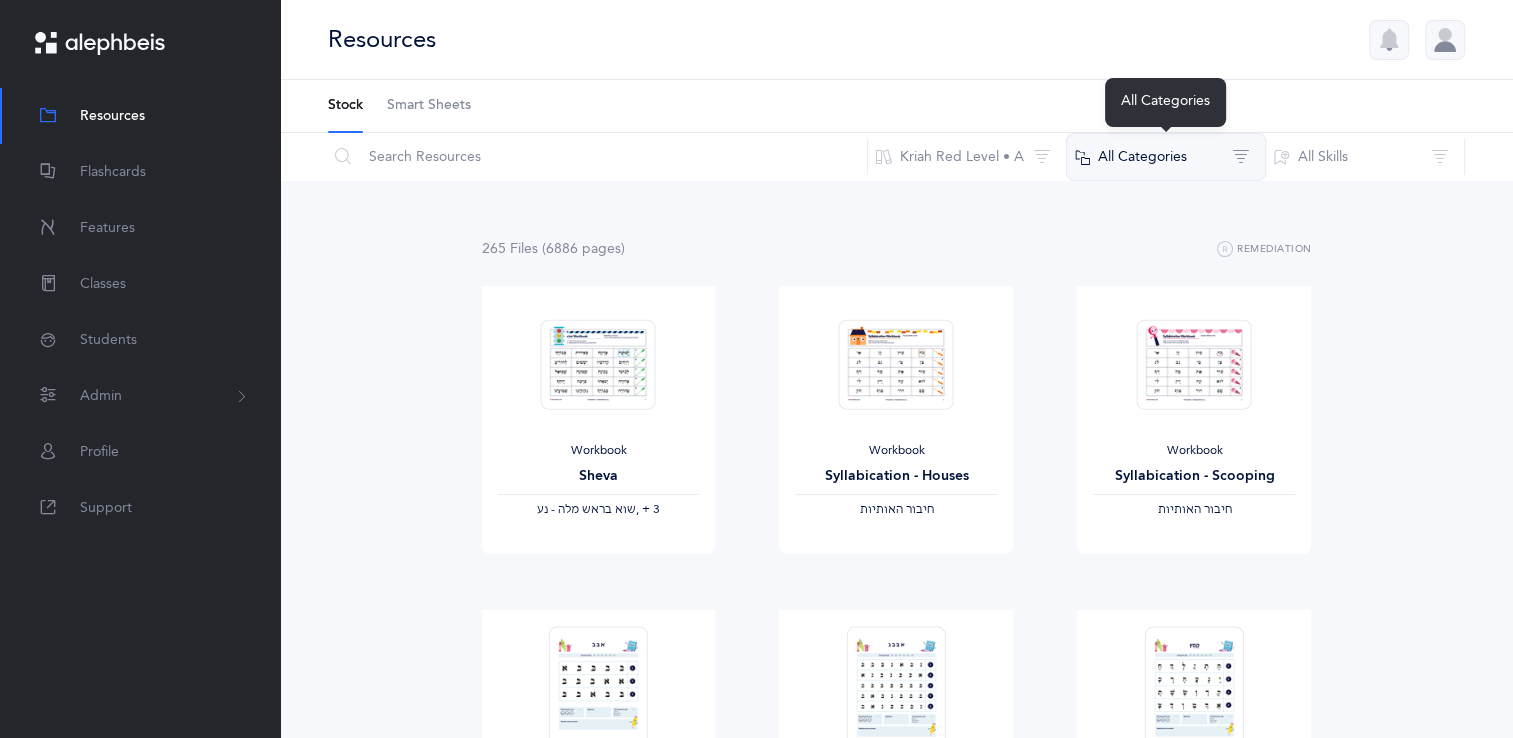 click on "All Categories" at bounding box center [1166, 157] 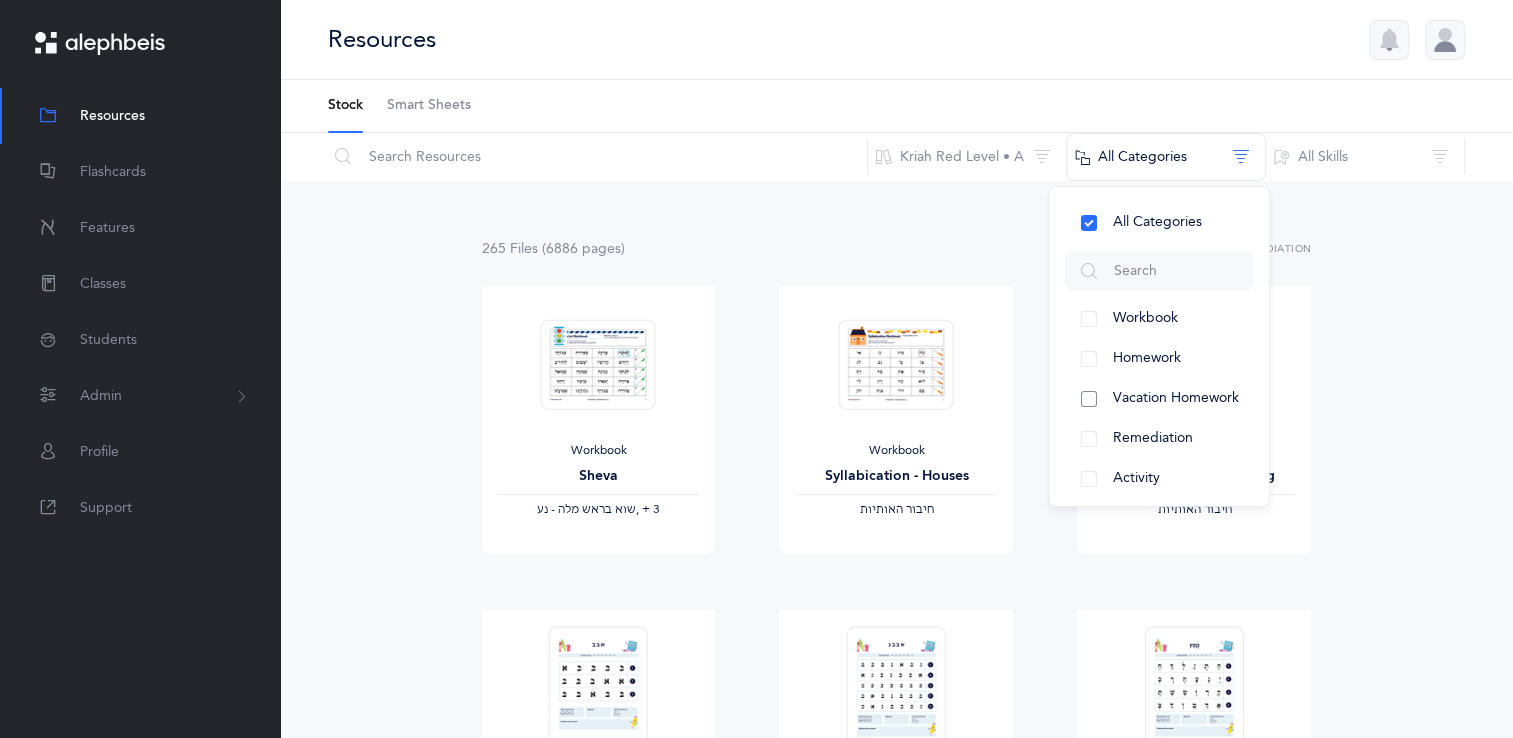 click on "Vacation Homework" at bounding box center (1159, 399) 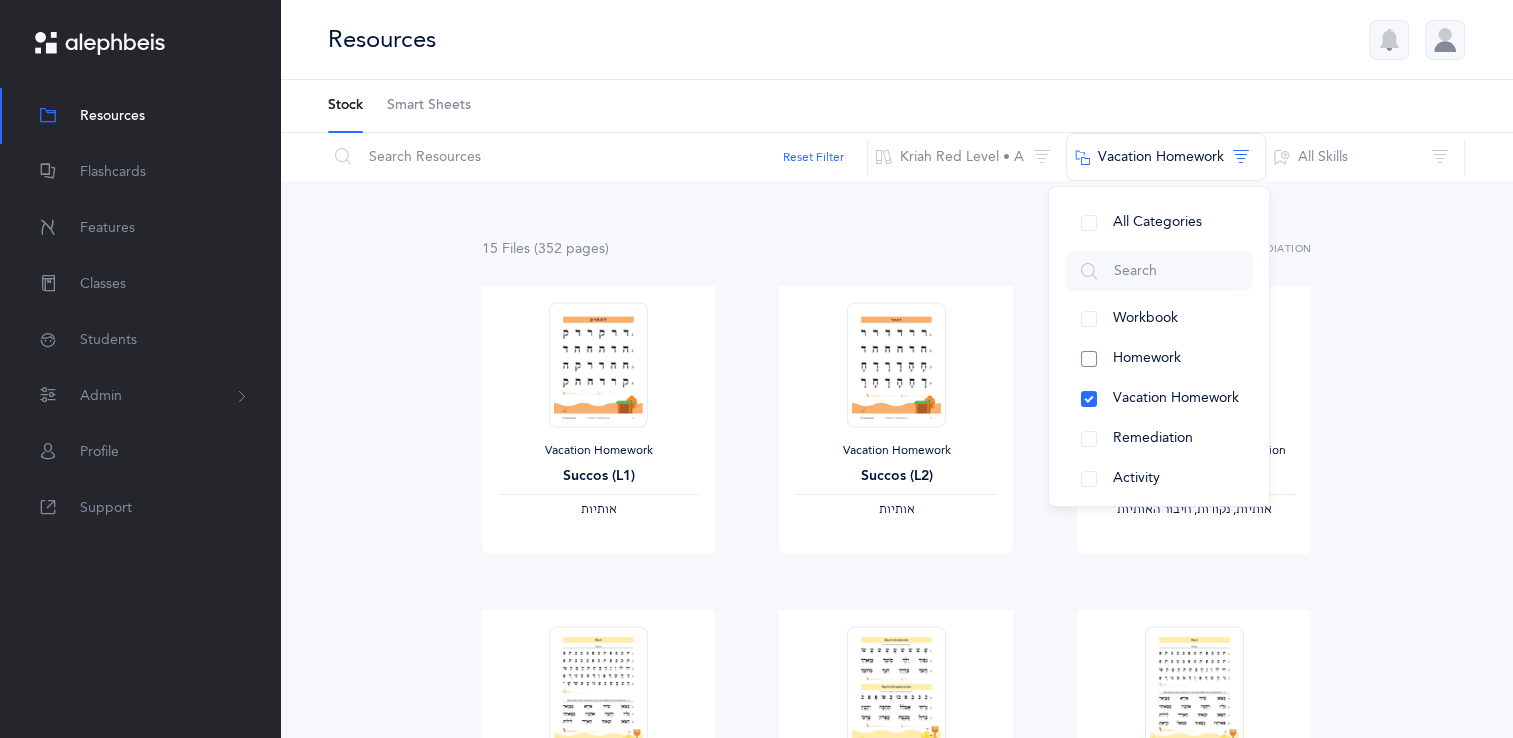 click on "Homework" at bounding box center [1159, 359] 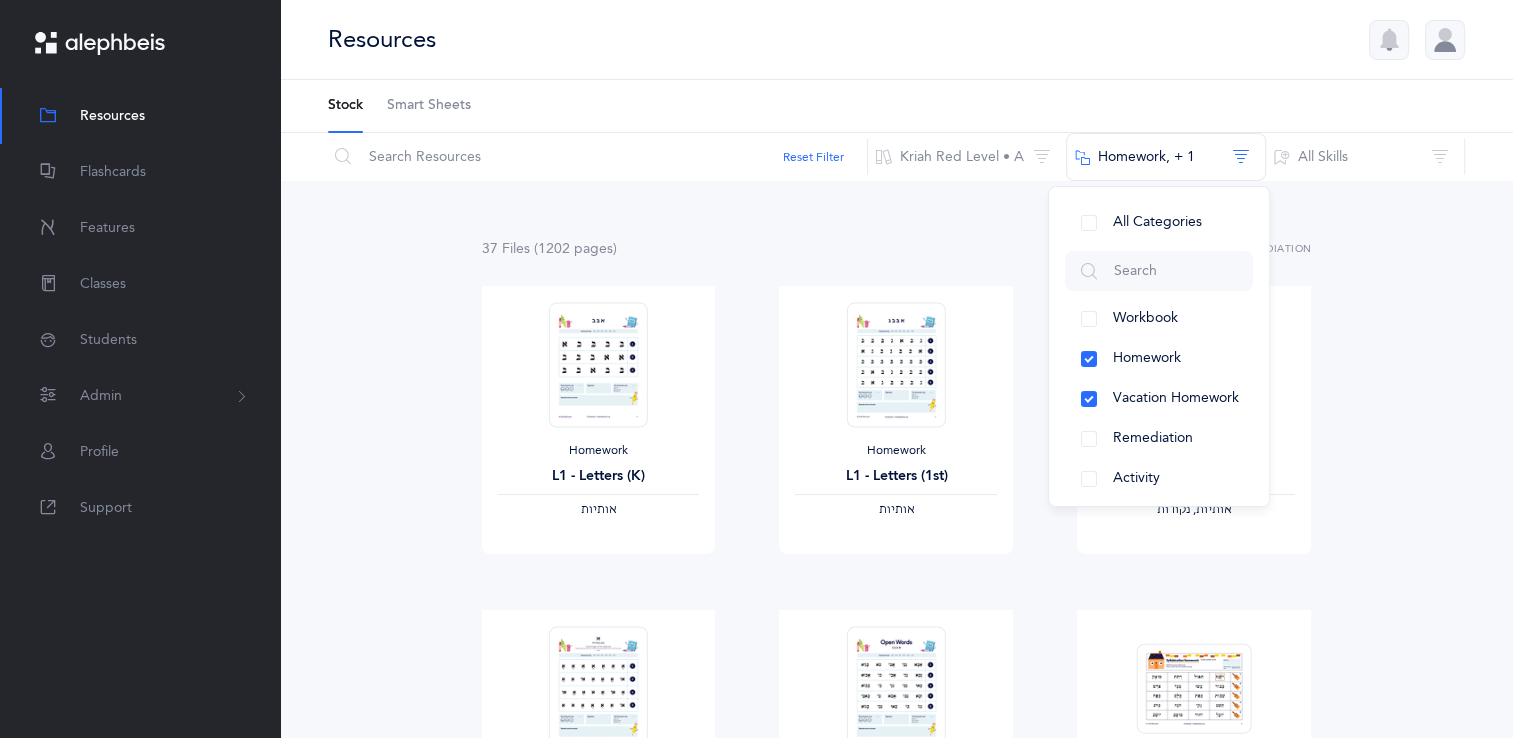 click on "37
File s
(1202 page s )
Remediation
Homework
L1 - Letters (K)
‫אותיות‬   View       Homework
L1 - Letters (1st)
‫אותיות‬   View       Homework
L2 - Nekudos (1st)
‫אותיות, נקודות‬   View       Homework
L3 - Open Words (K)
‫הברות בודדות, אותיות, נקודות‬   View       Homework
L3 - Open Words (1st)
‫הברות בודדות, אותיות, נקודות‬   View       Homework
Syllabication (Houses)
Syllabication   View       Homework
Syllabication (Scooping)" at bounding box center [896, 1605] 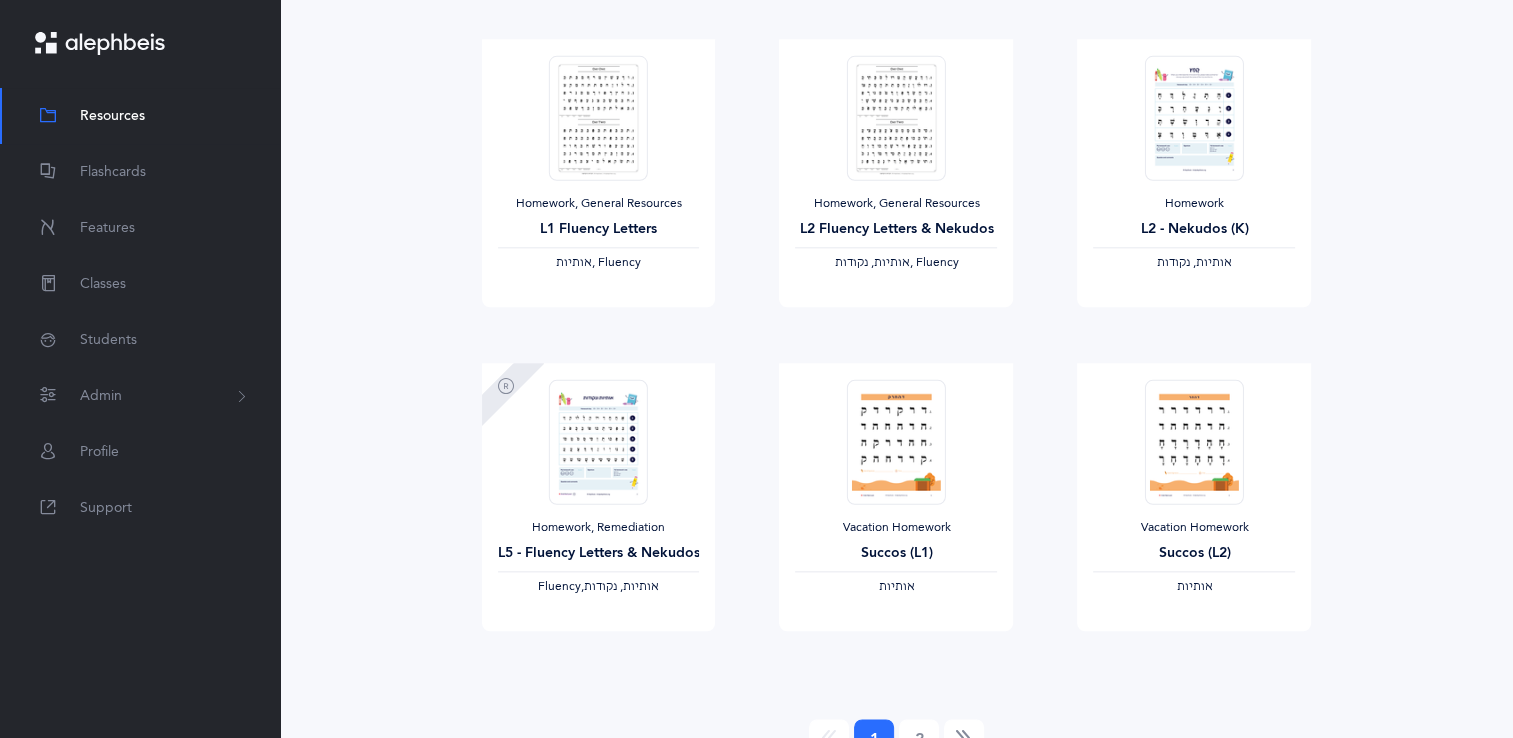 scroll, scrollTop: 2291, scrollLeft: 0, axis: vertical 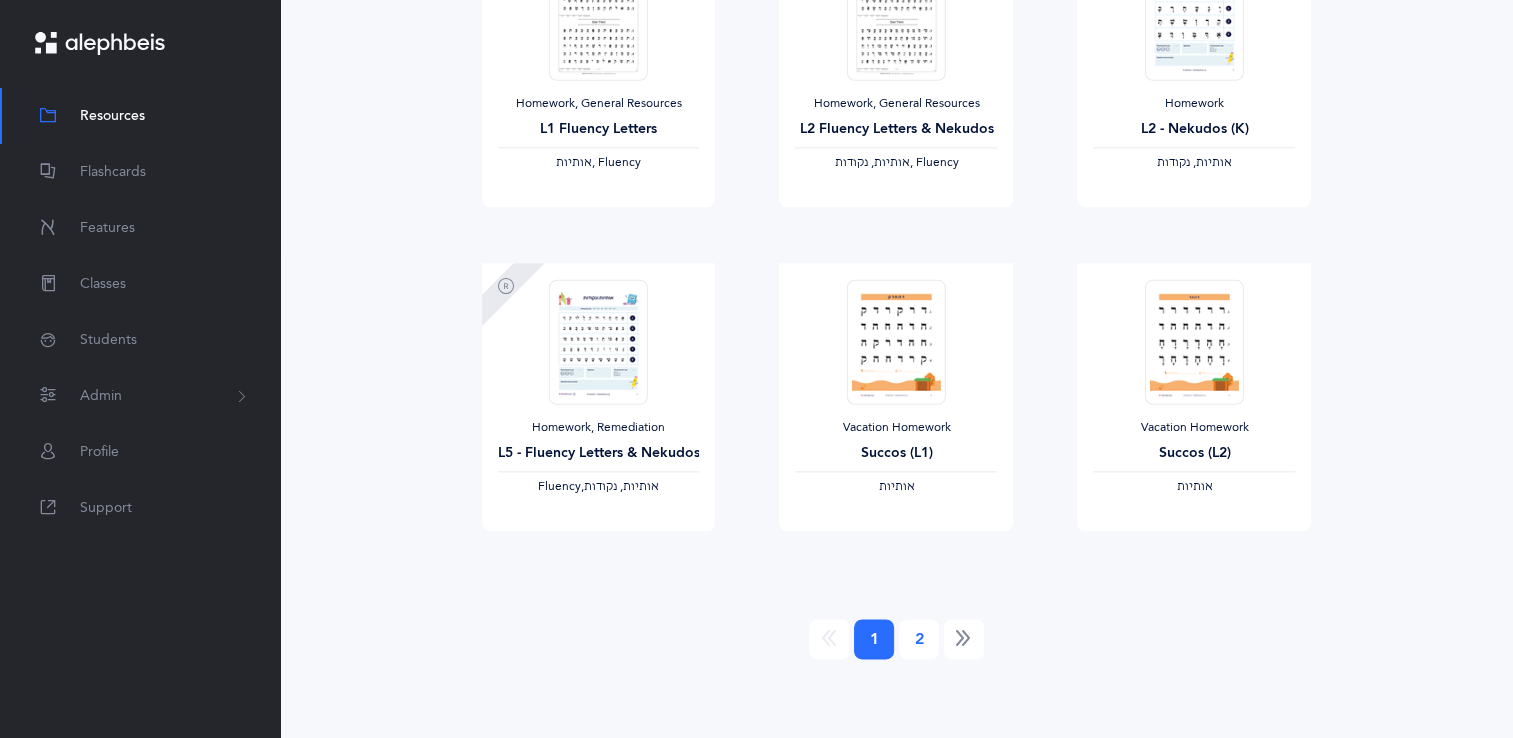 click on "2" at bounding box center (919, 639) 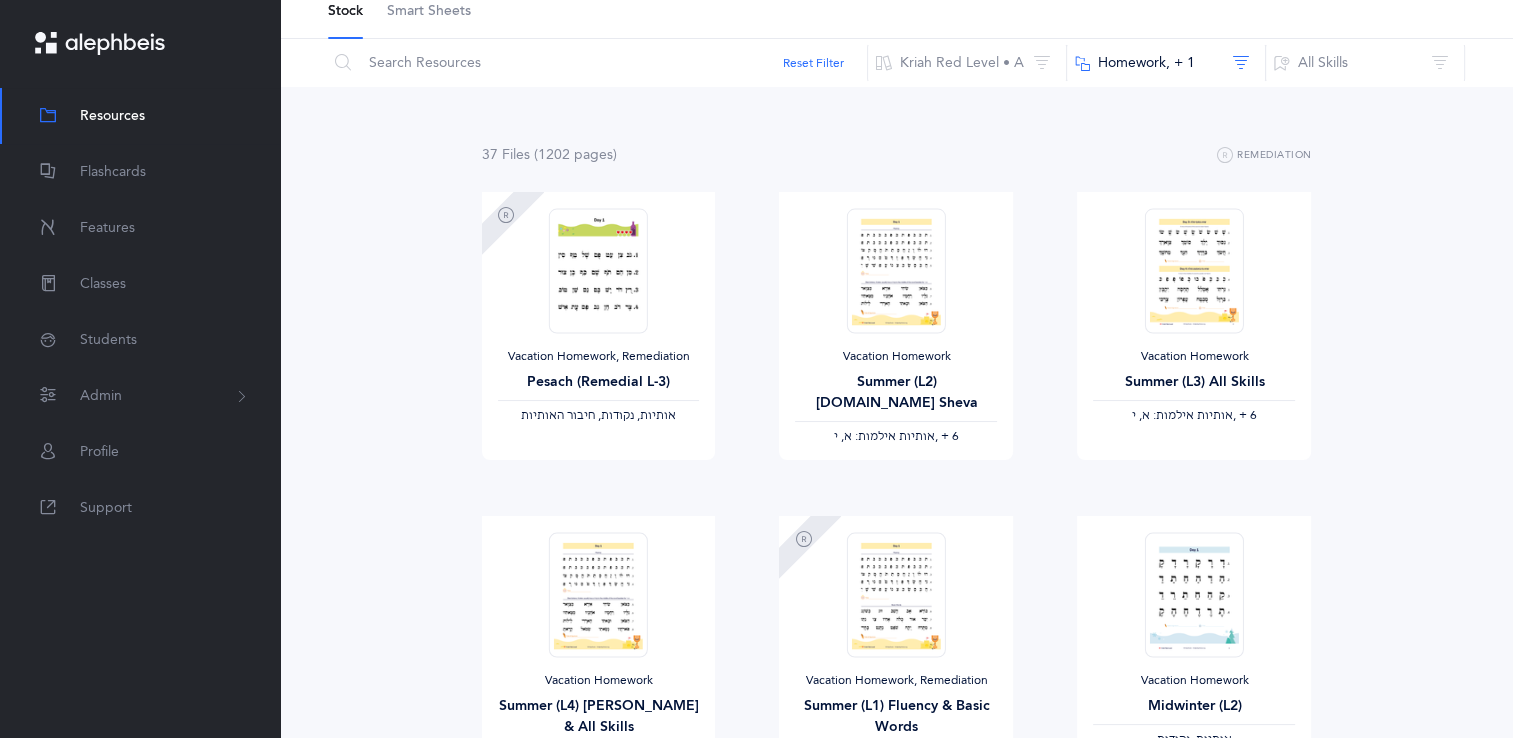 scroll, scrollTop: 0, scrollLeft: 0, axis: both 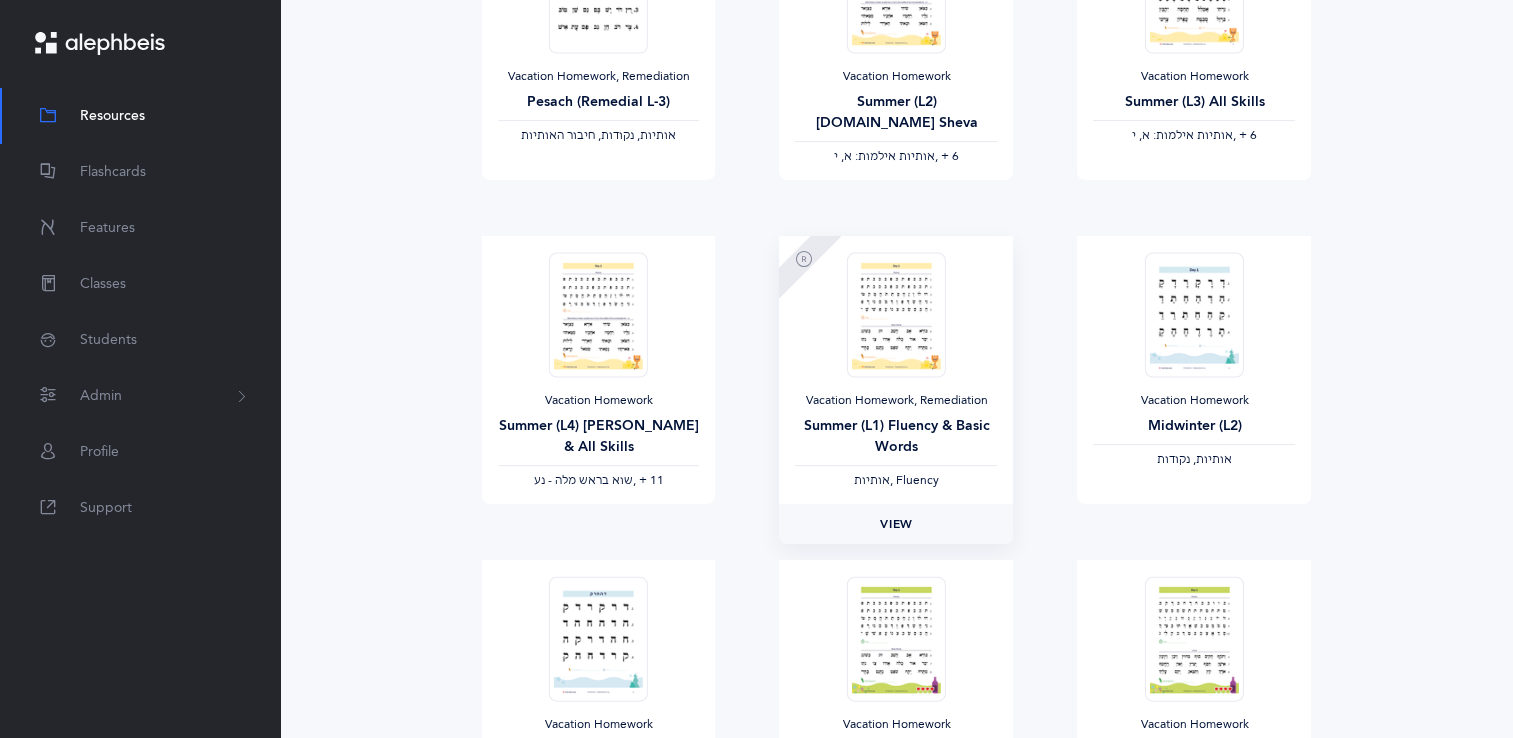 click on "View" at bounding box center [896, 524] 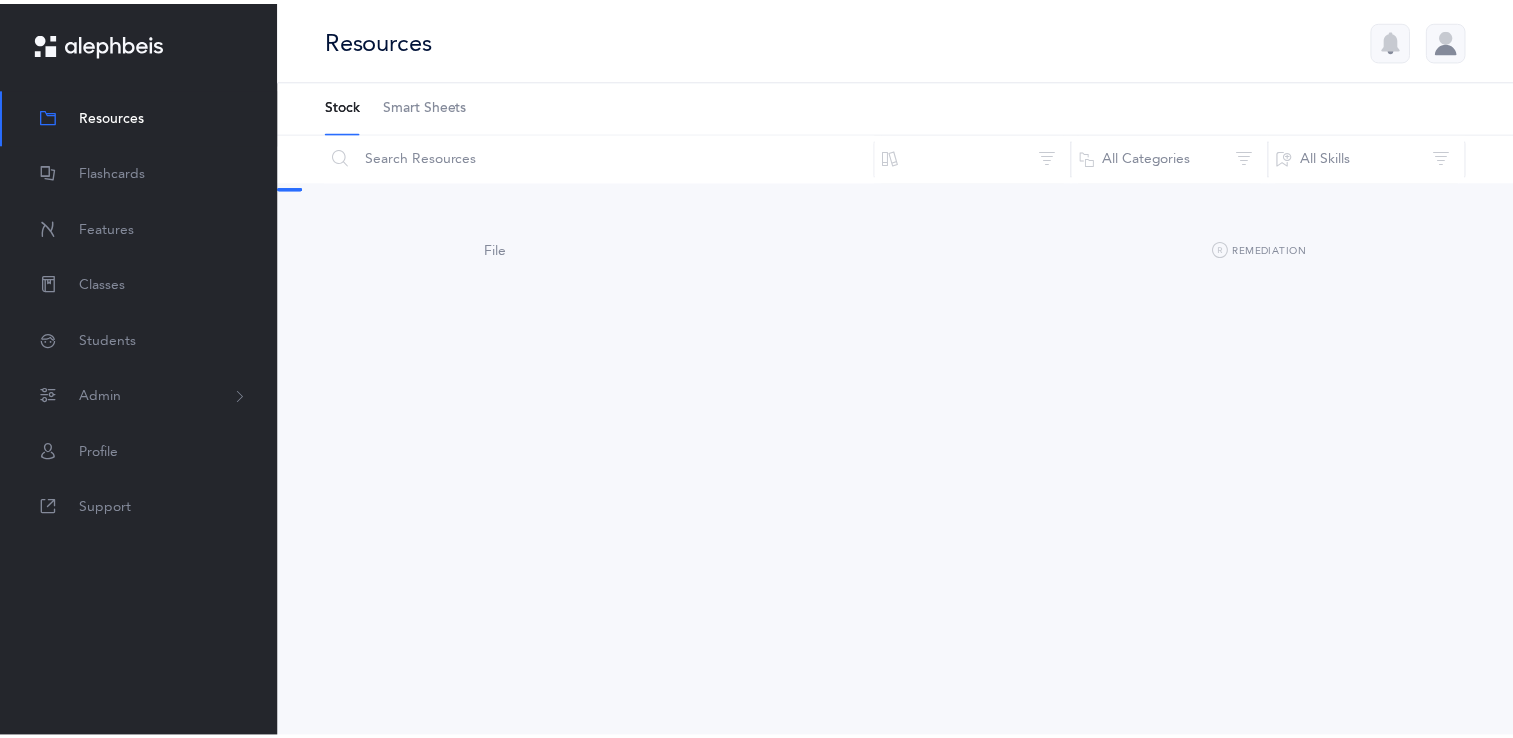 scroll, scrollTop: 0, scrollLeft: 0, axis: both 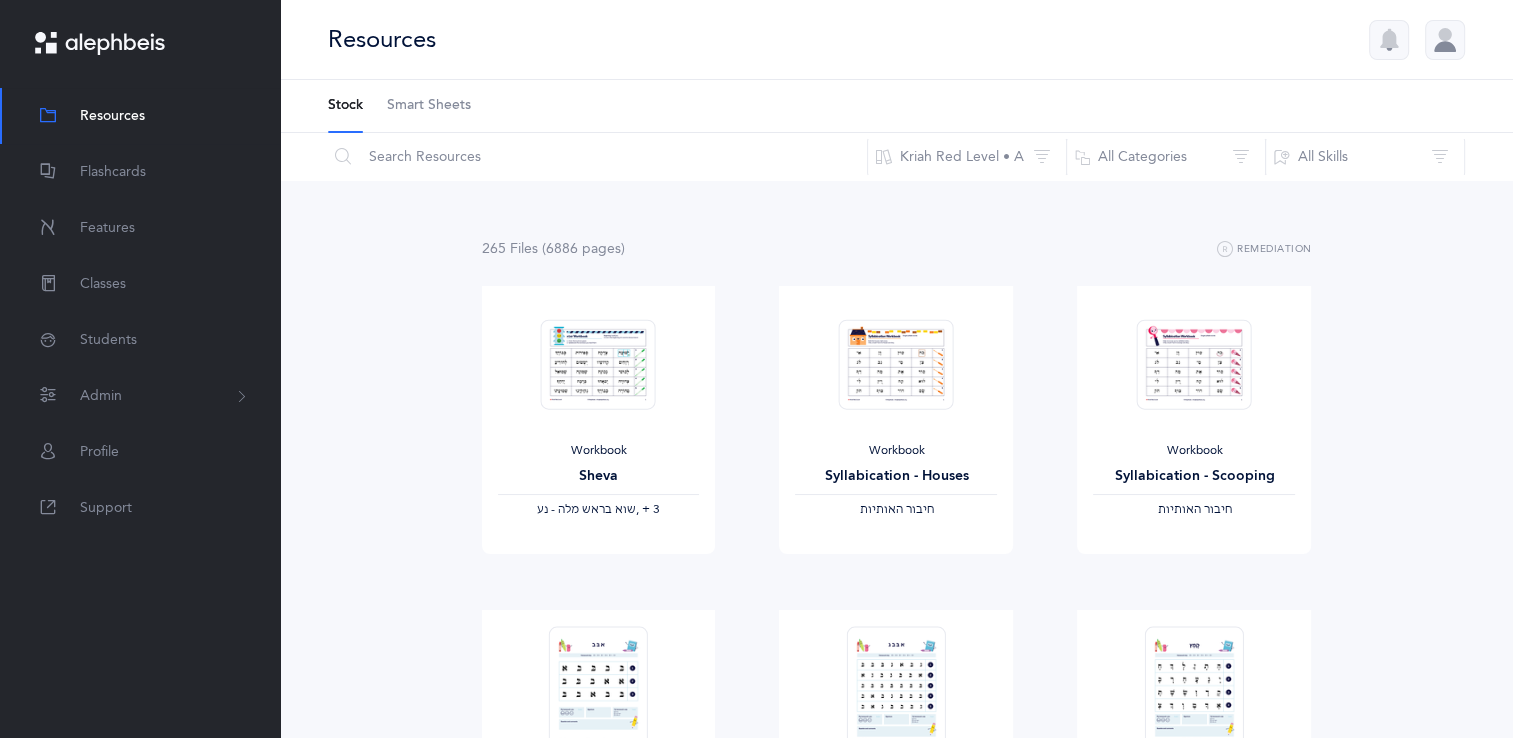 click on "Smart Sheets" at bounding box center (429, 106) 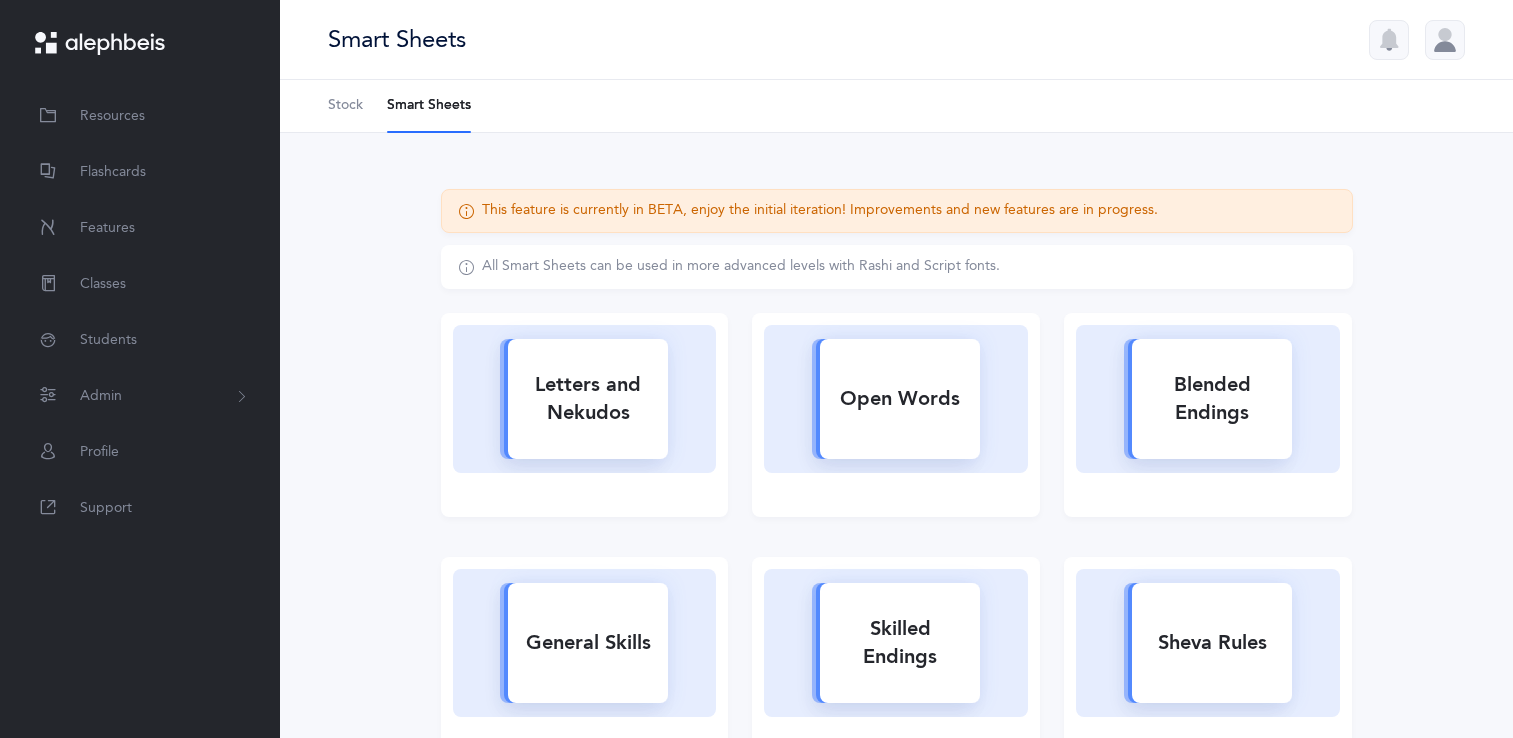 scroll, scrollTop: 0, scrollLeft: 0, axis: both 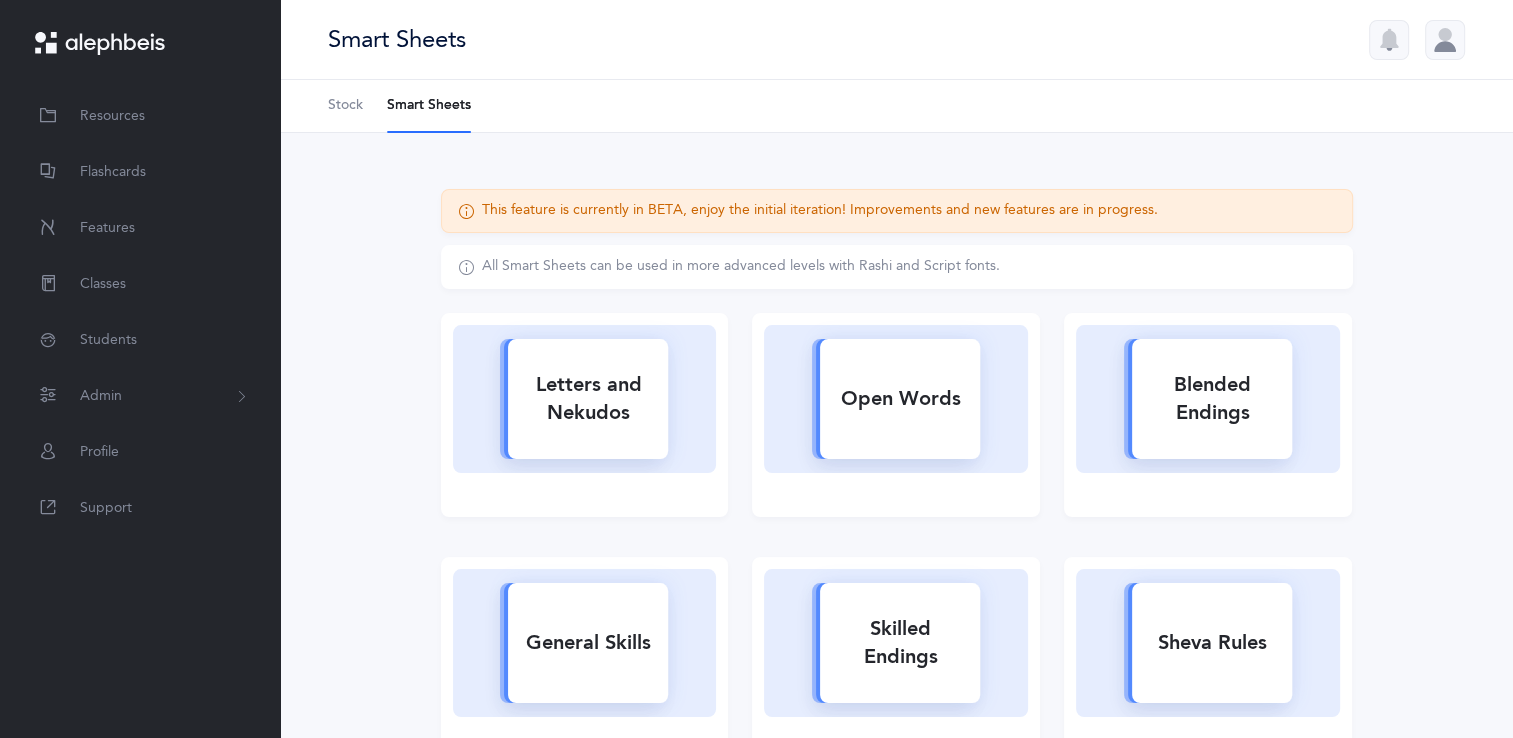 click 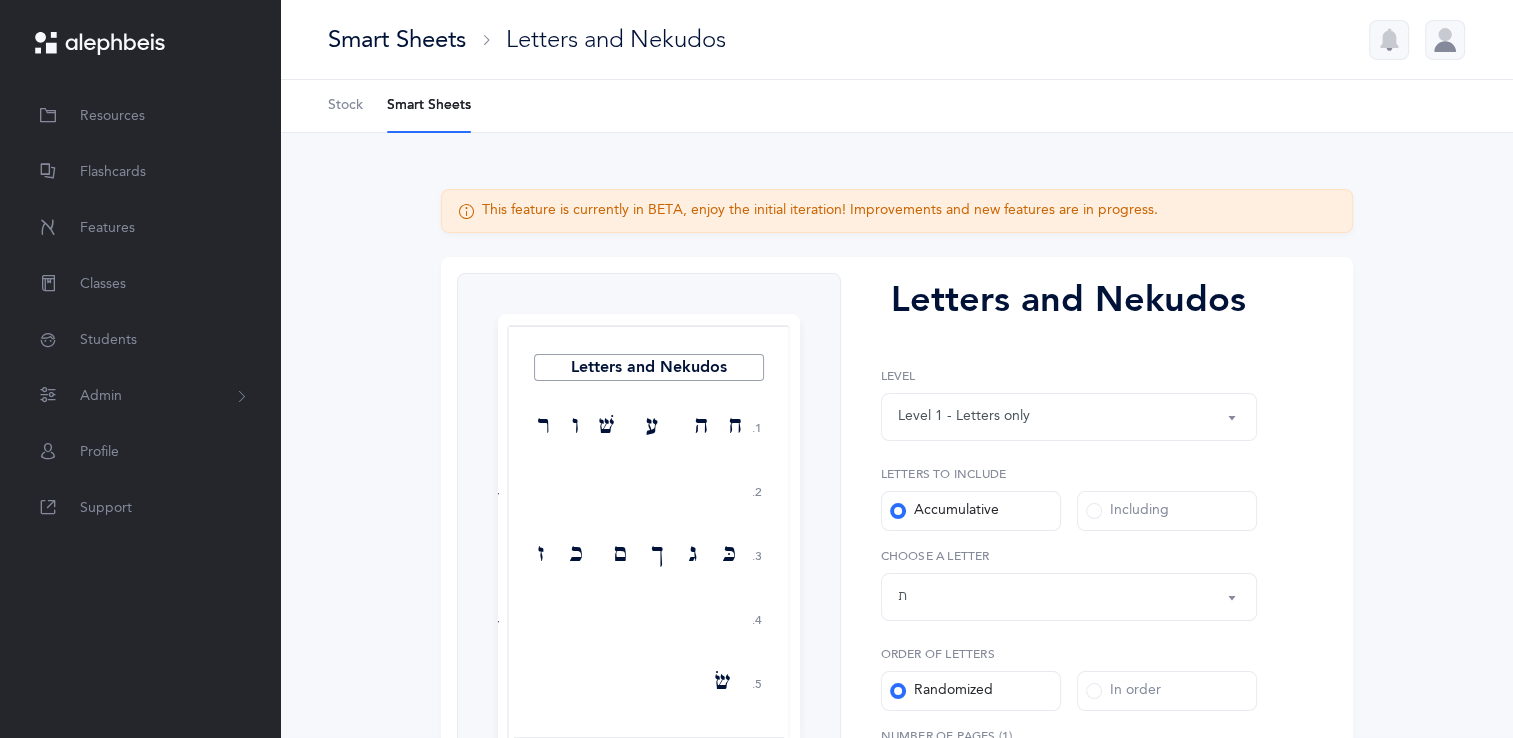 click on "Including" at bounding box center [1167, 511] 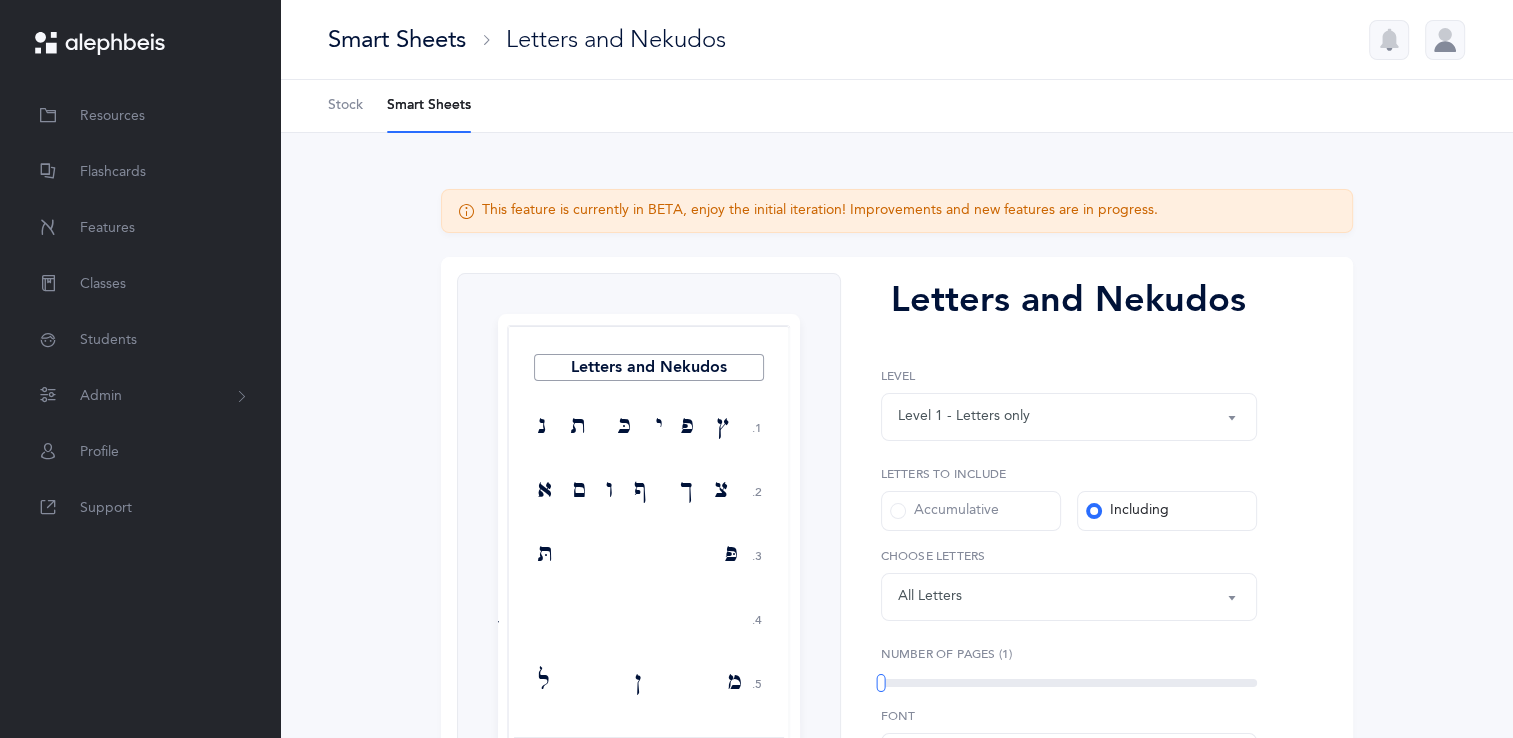 click on "Letters: All Letters" at bounding box center (1069, 597) 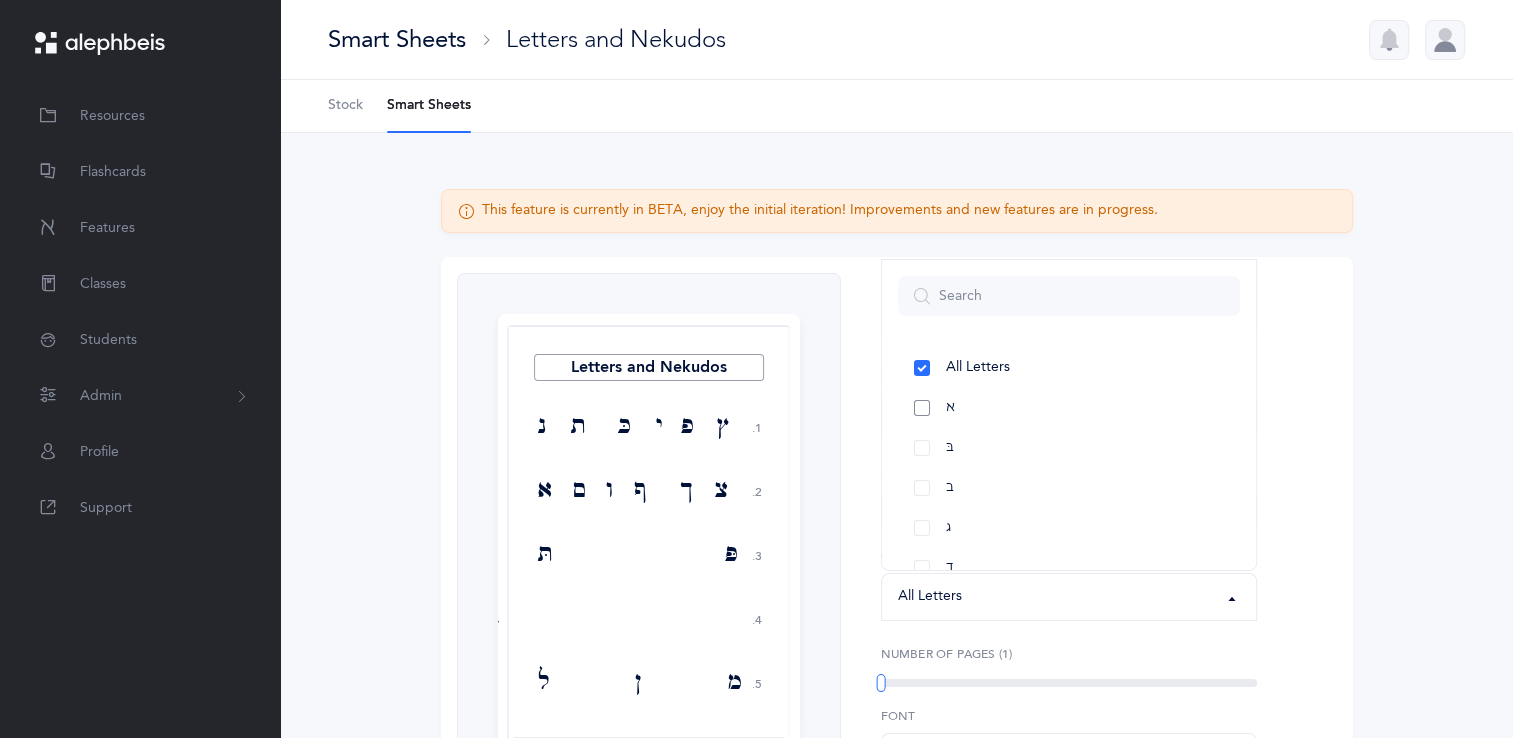 click on "א" at bounding box center (1069, 408) 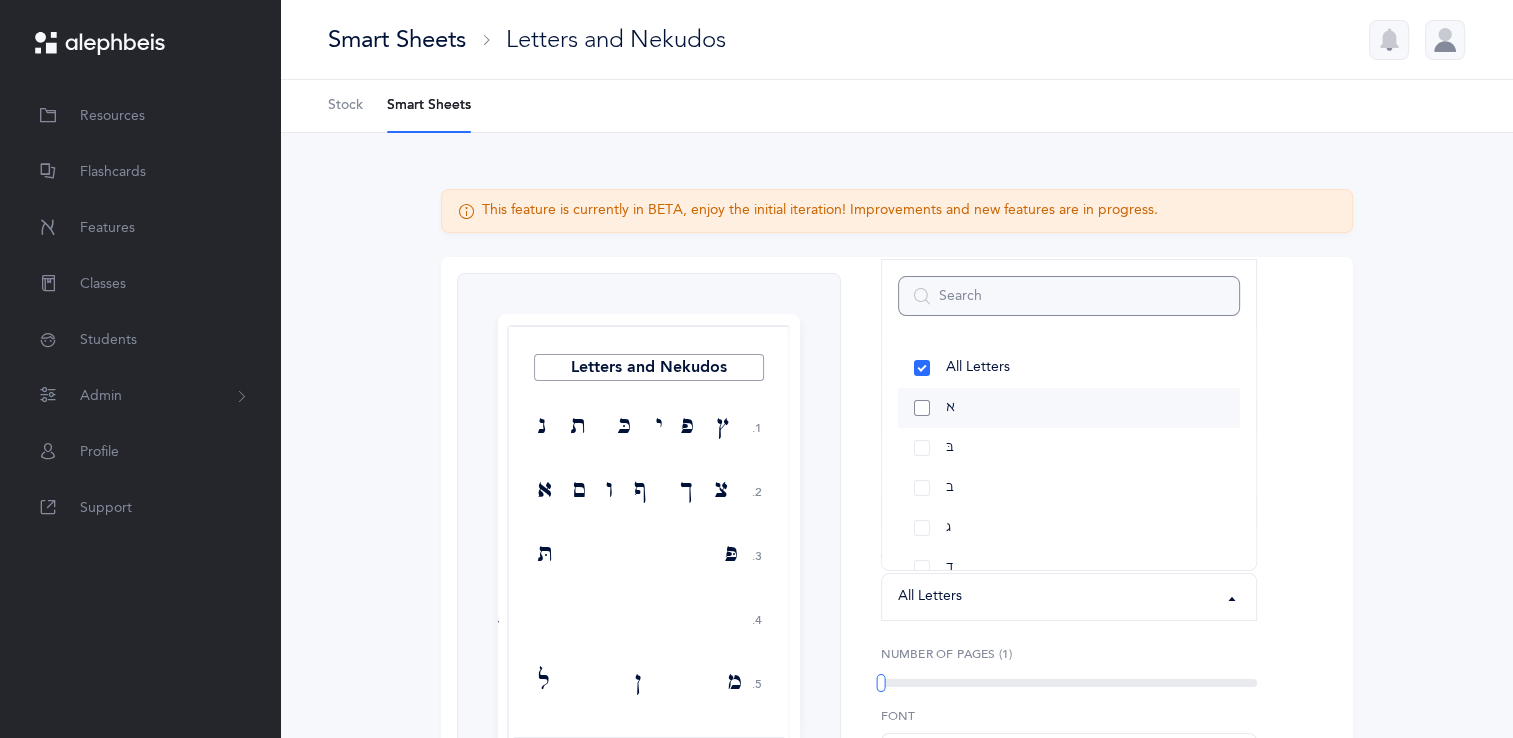 select on "1" 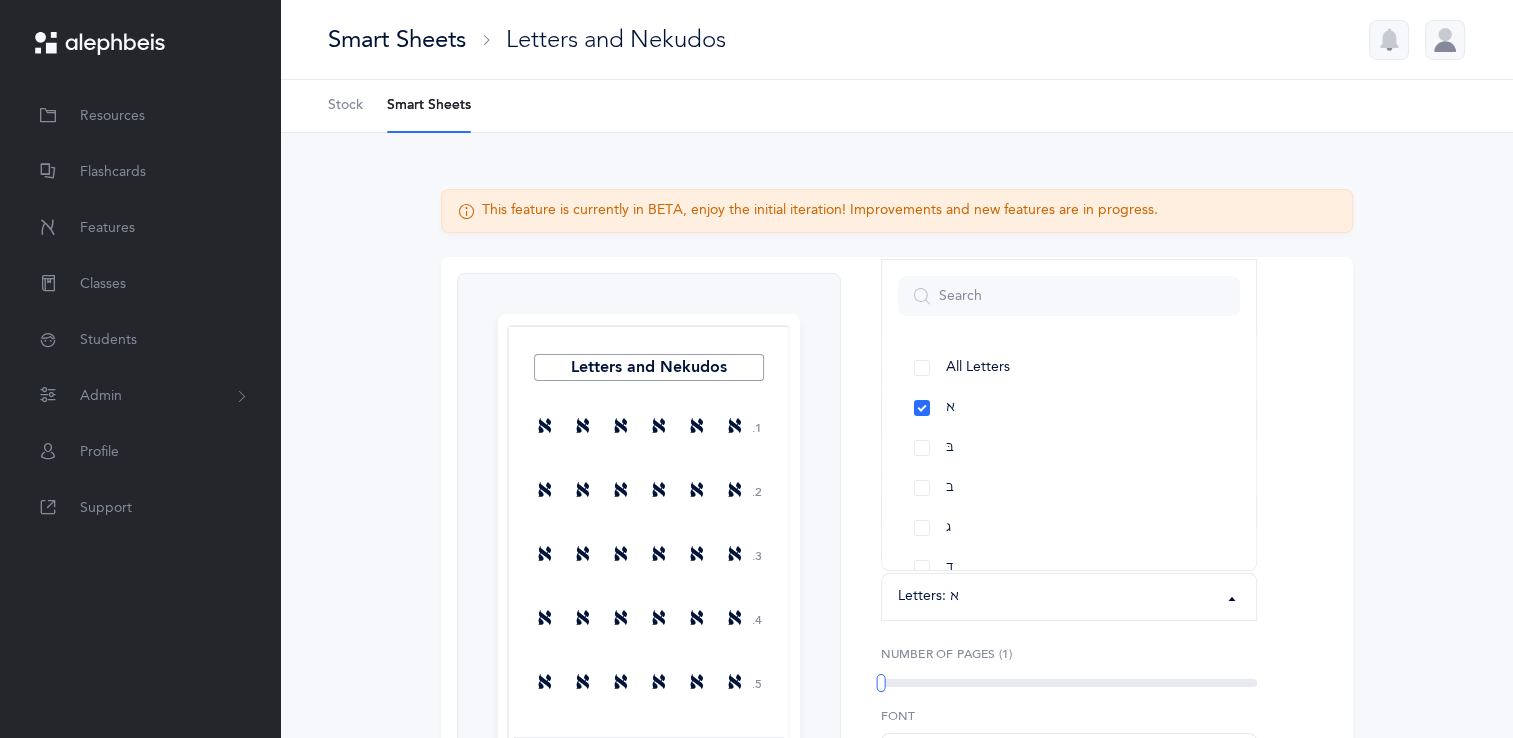 drag, startPoint x: 916, startPoint y: 456, endPoint x: 914, endPoint y: 491, distance: 35.057095 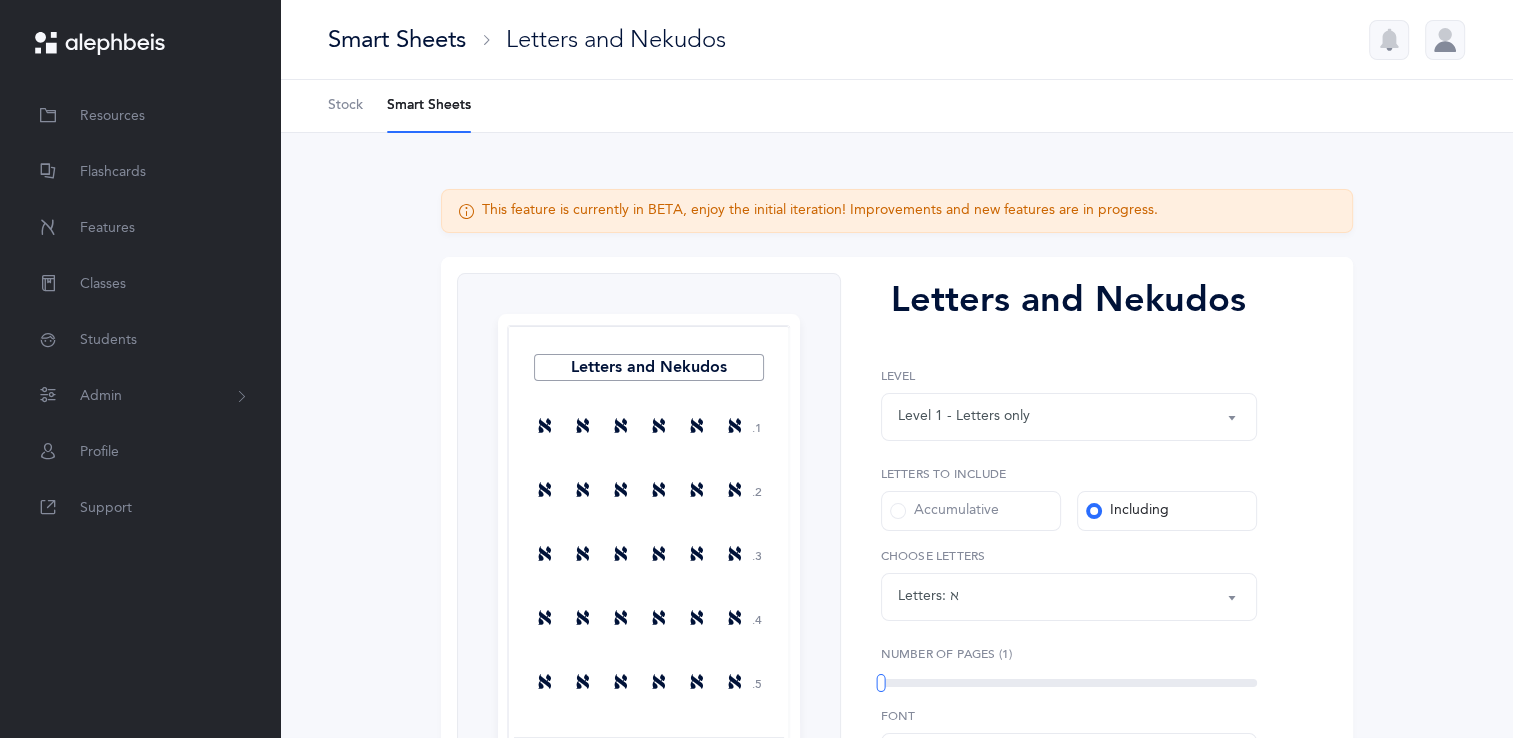 click on "Letters: א" at bounding box center (1069, 597) 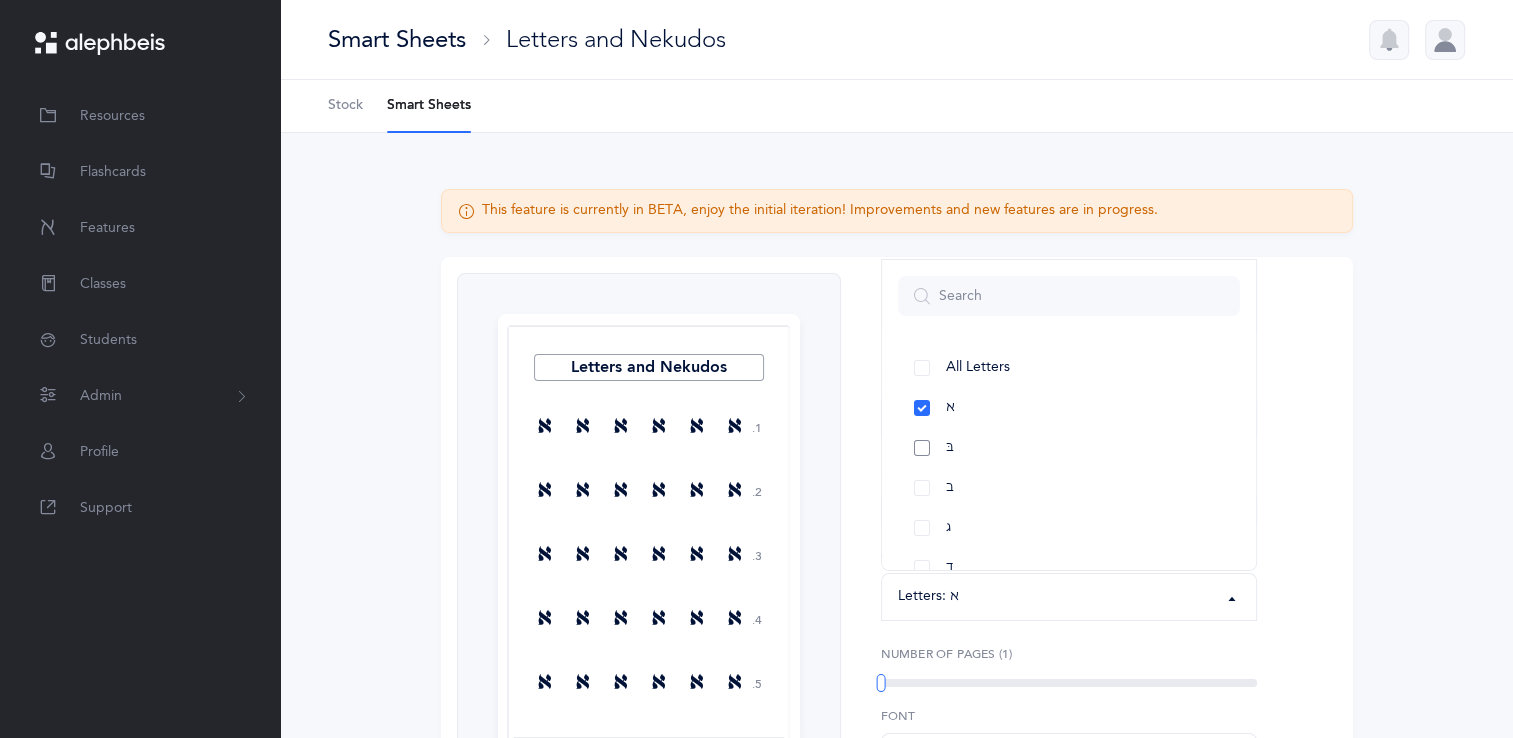 click on "בּ" at bounding box center (1069, 448) 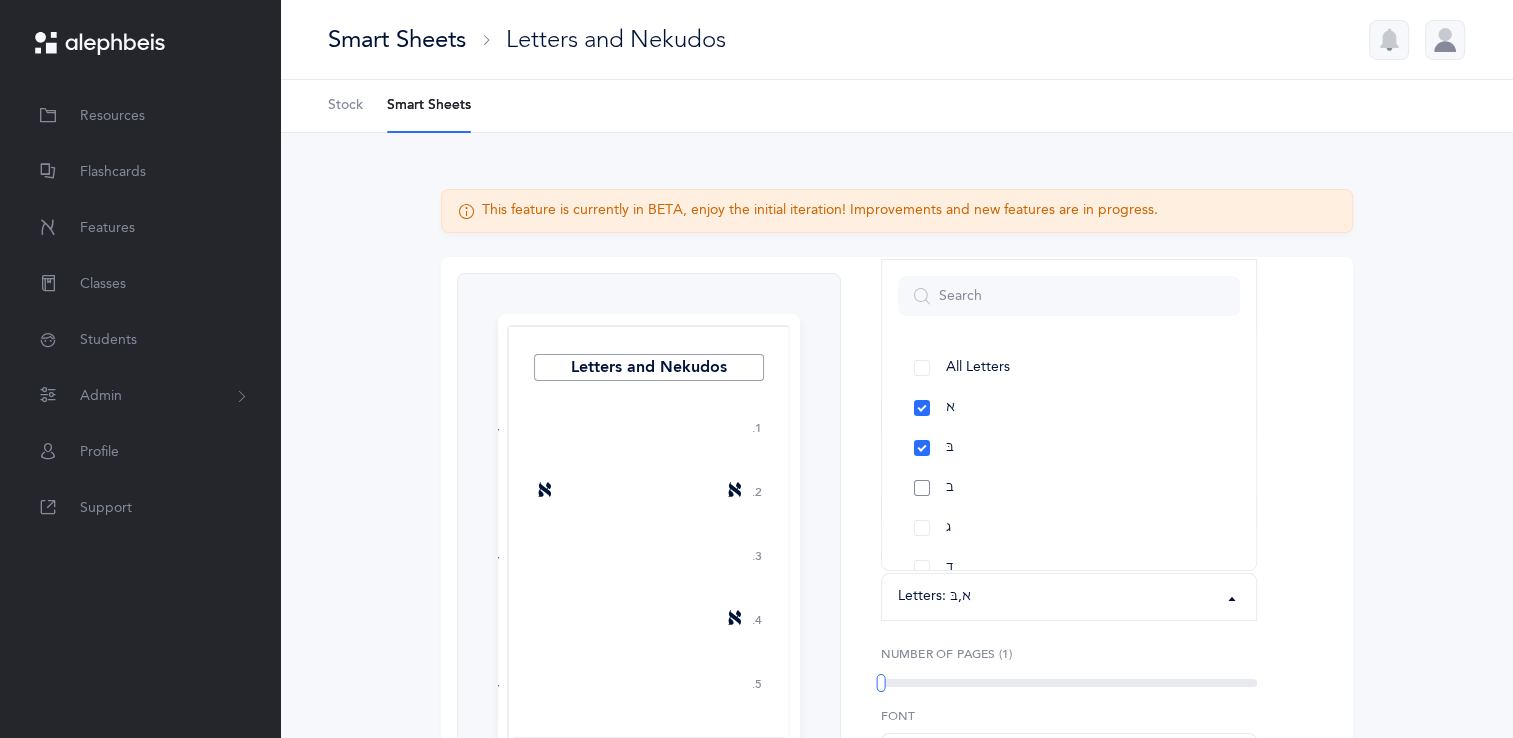 click on "ב" at bounding box center (1069, 488) 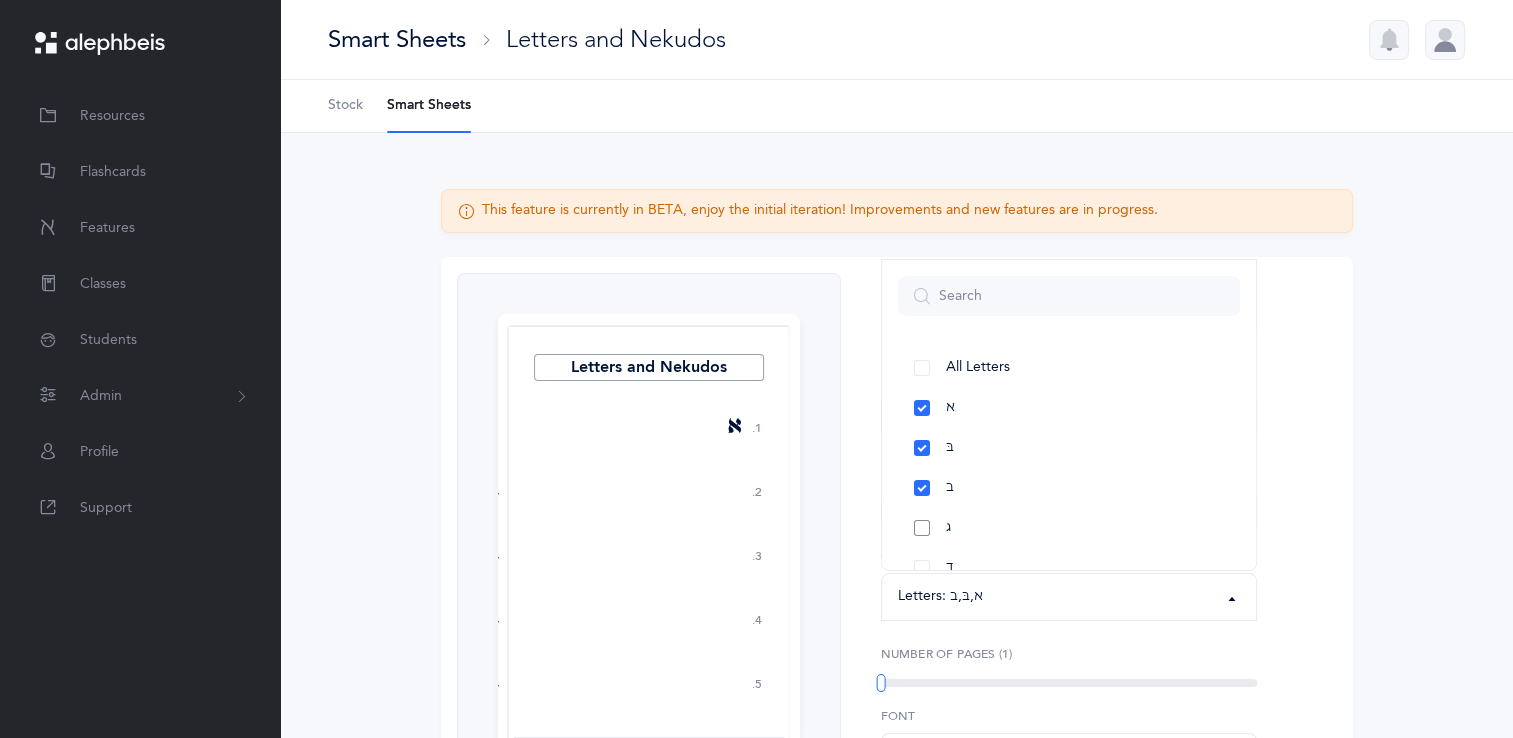 click on "ג" at bounding box center (1069, 528) 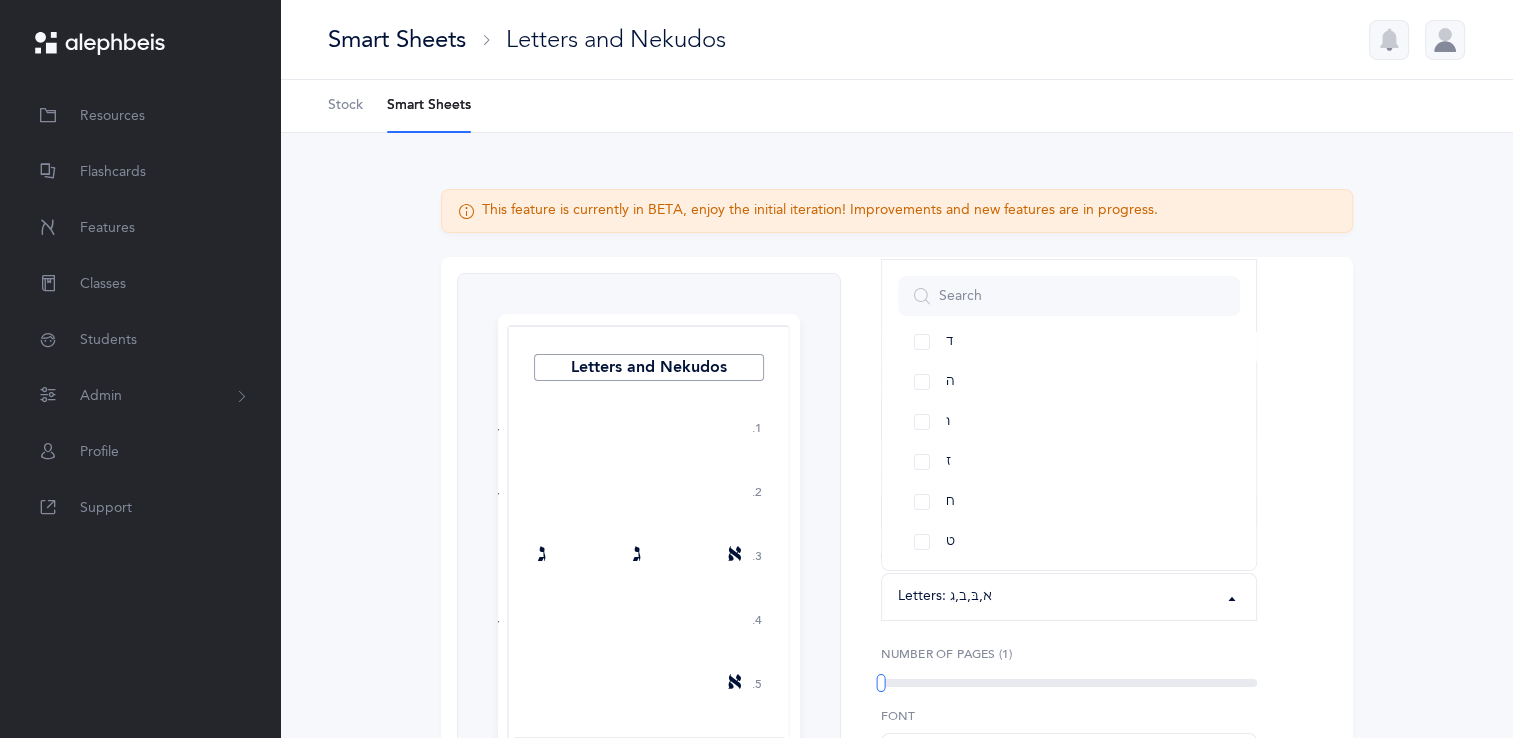 scroll, scrollTop: 240, scrollLeft: 0, axis: vertical 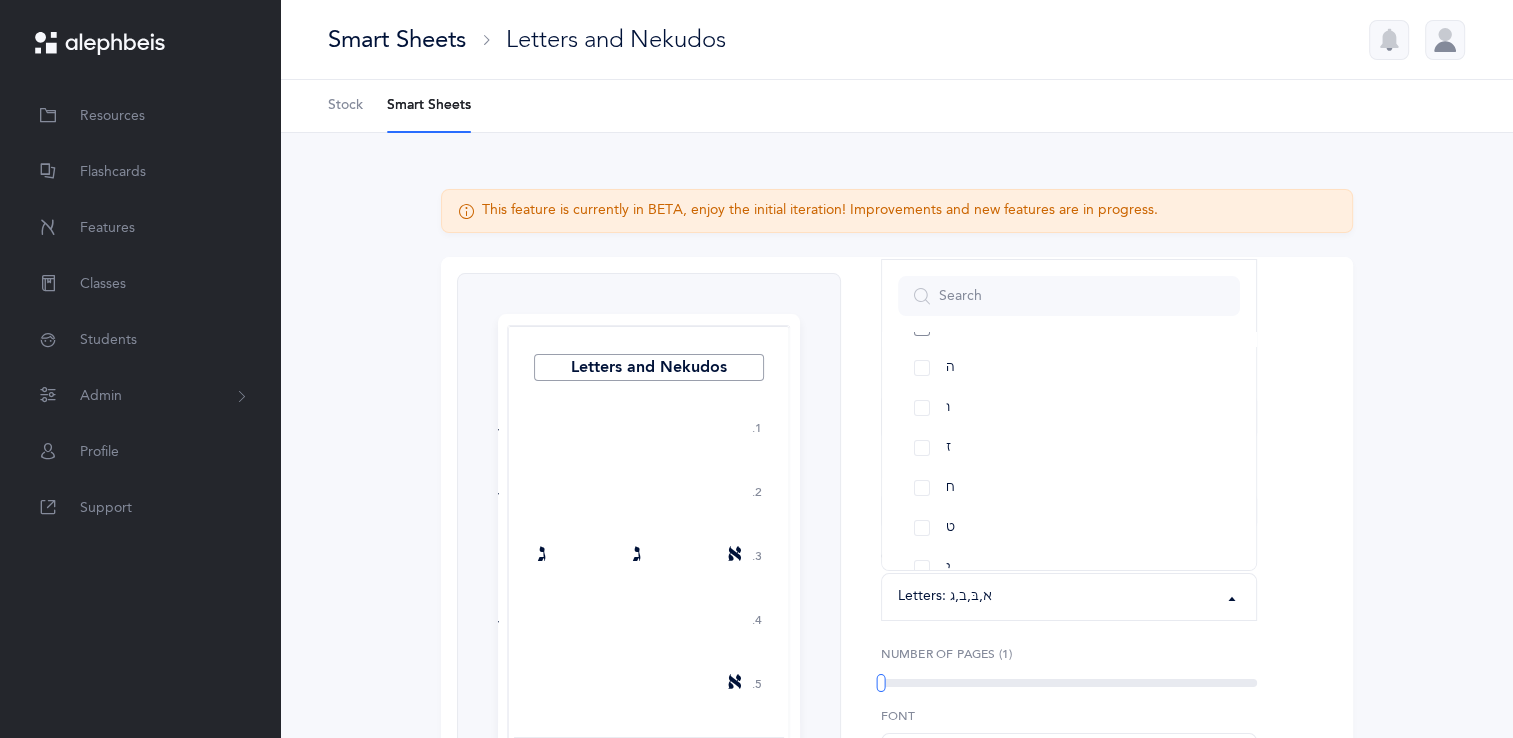 click on "ד" at bounding box center [1069, 328] 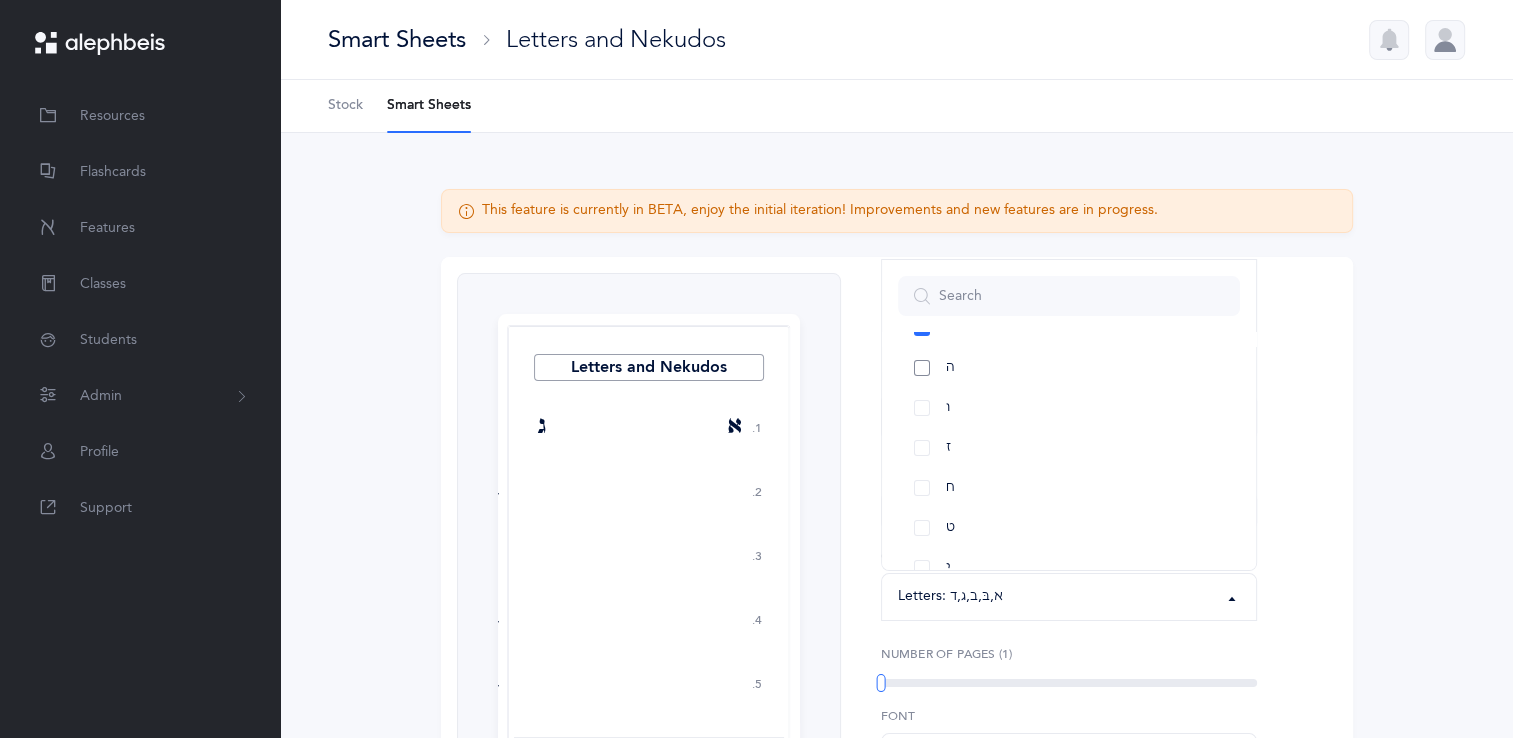 click on "ה" at bounding box center [1069, 368] 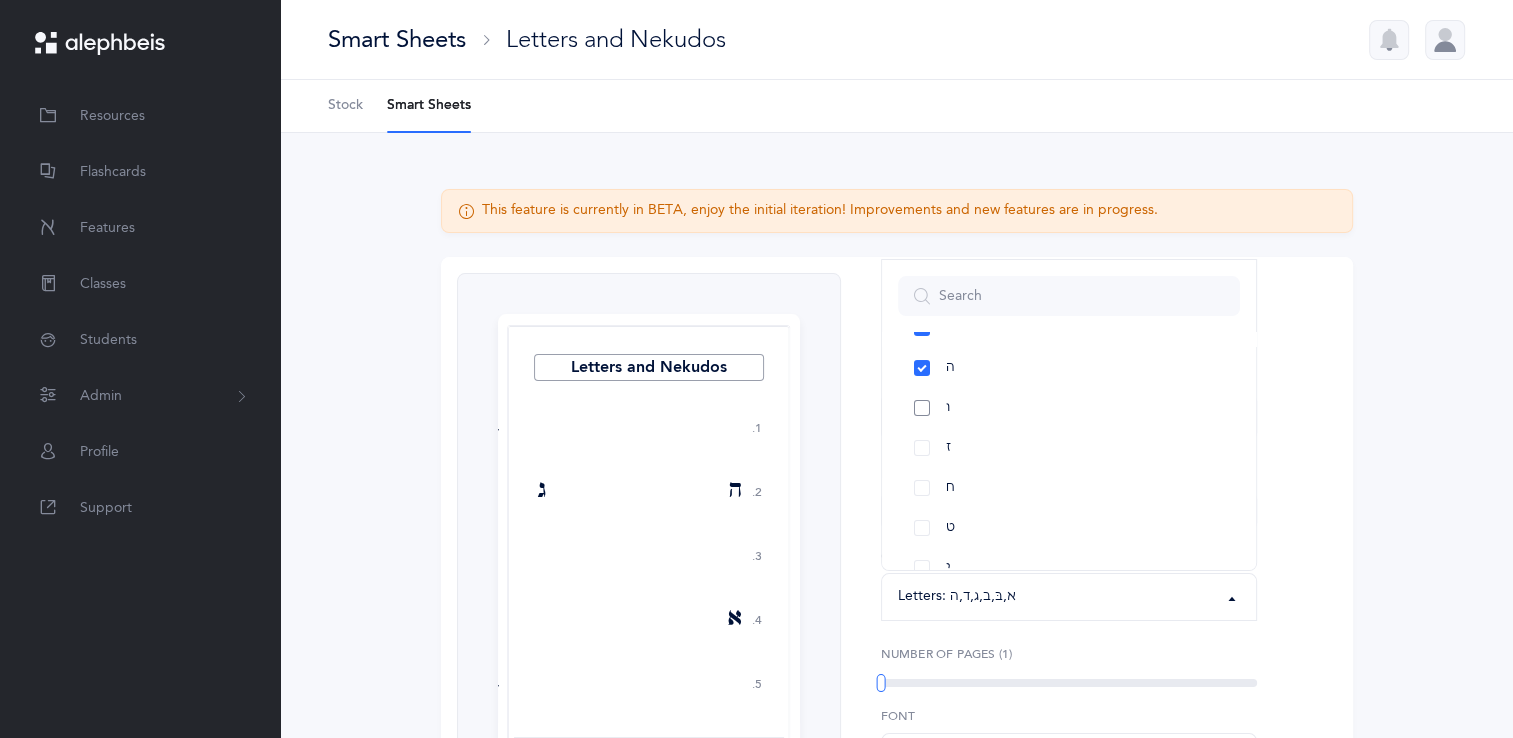 click on "ו" at bounding box center [1069, 408] 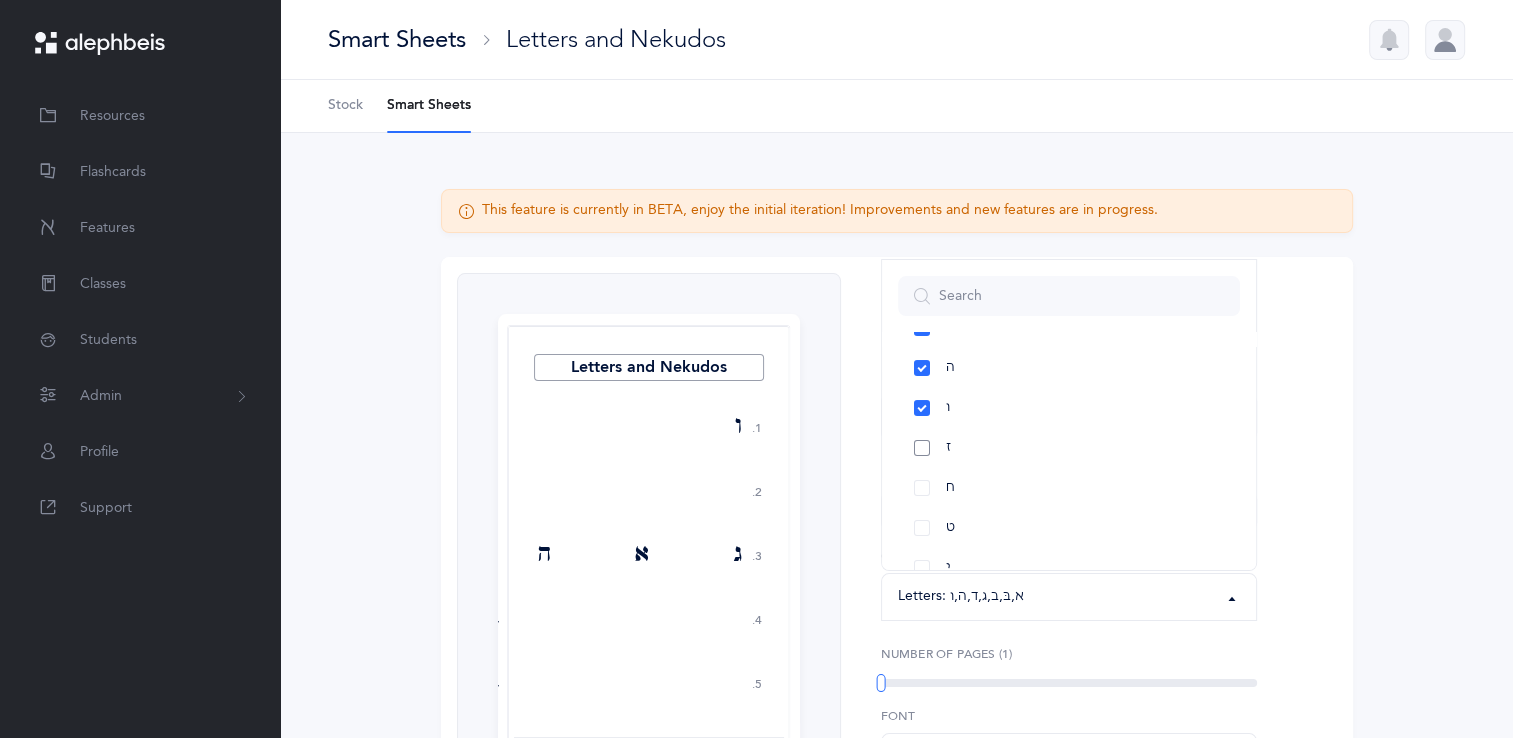 click on "ז" at bounding box center (1069, 448) 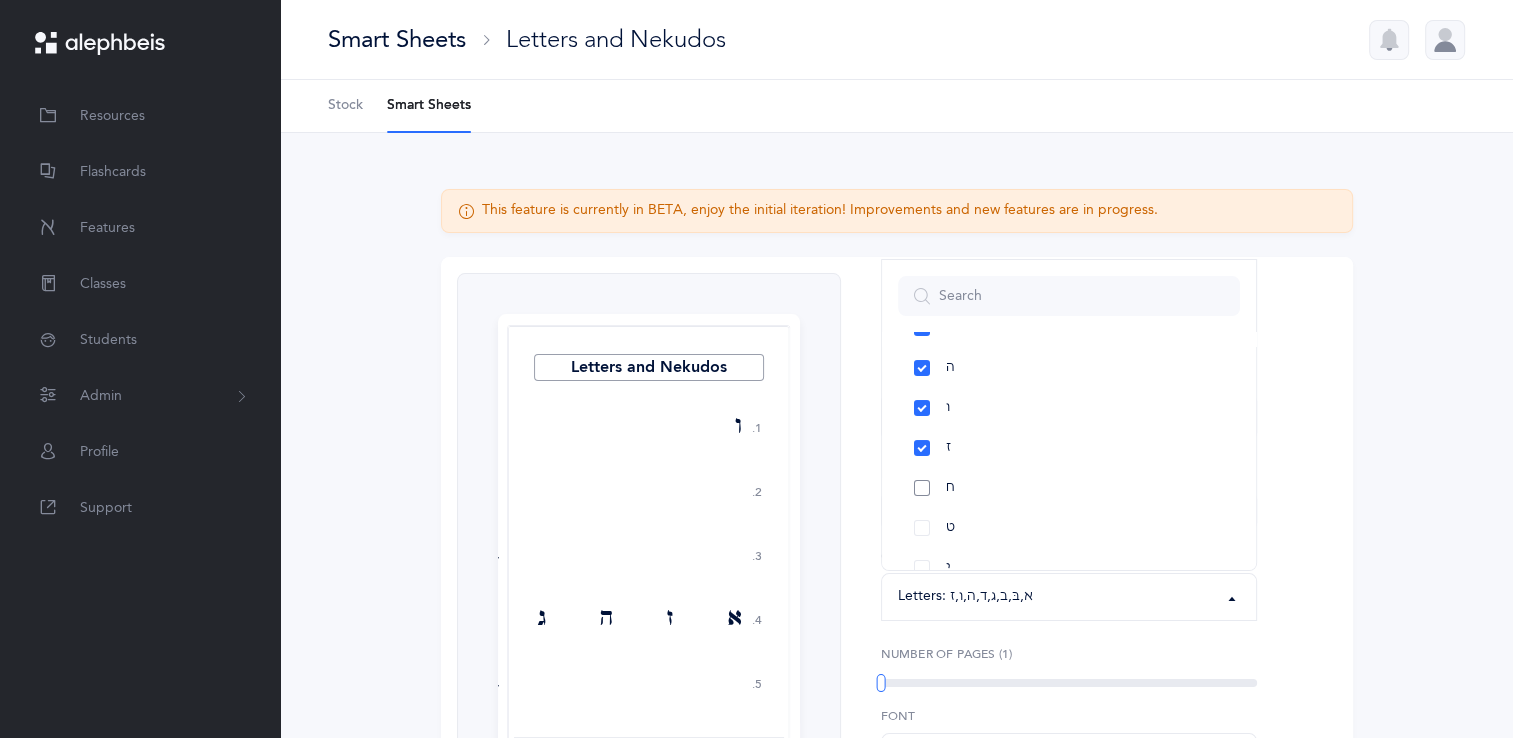 click on "ח" at bounding box center [1069, 488] 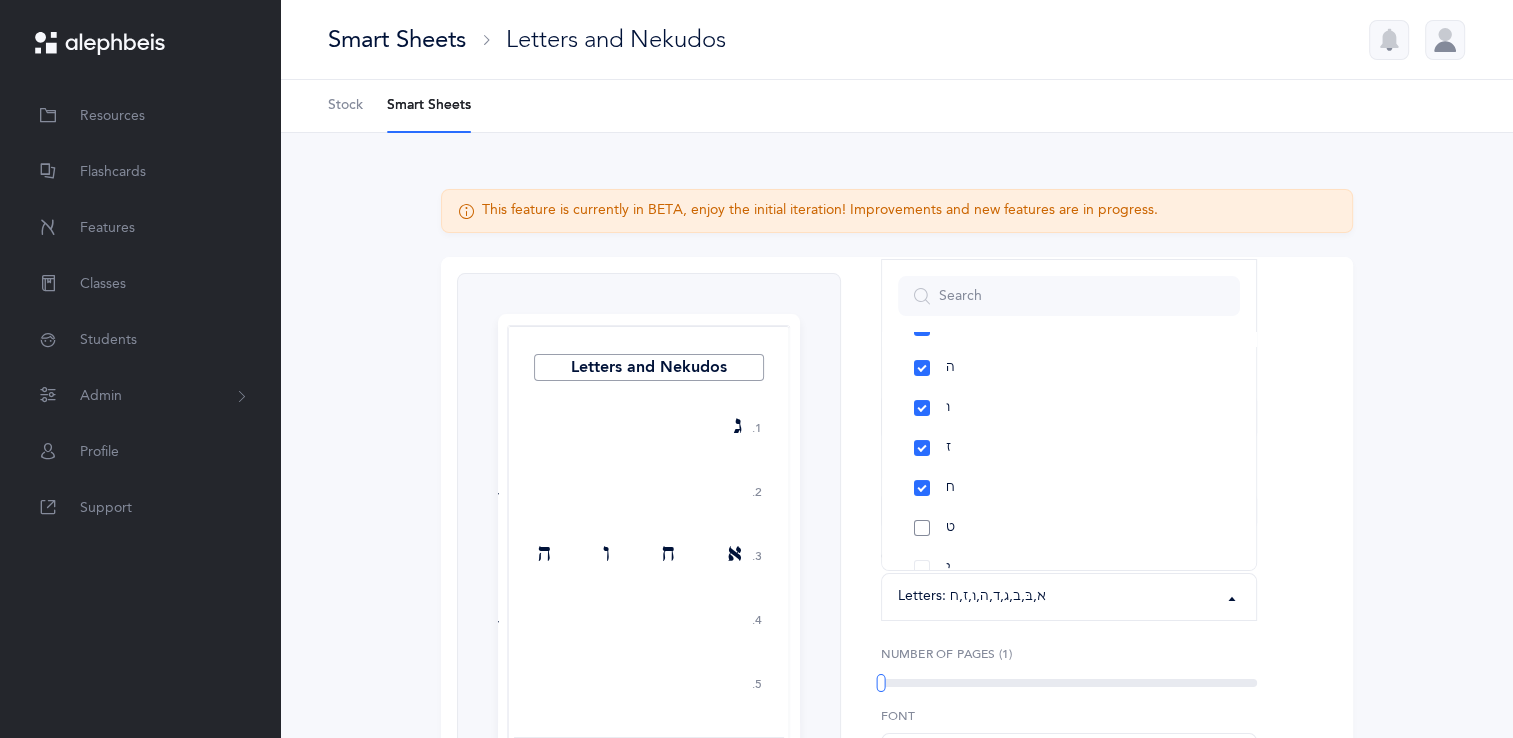click on "ט" at bounding box center [1069, 528] 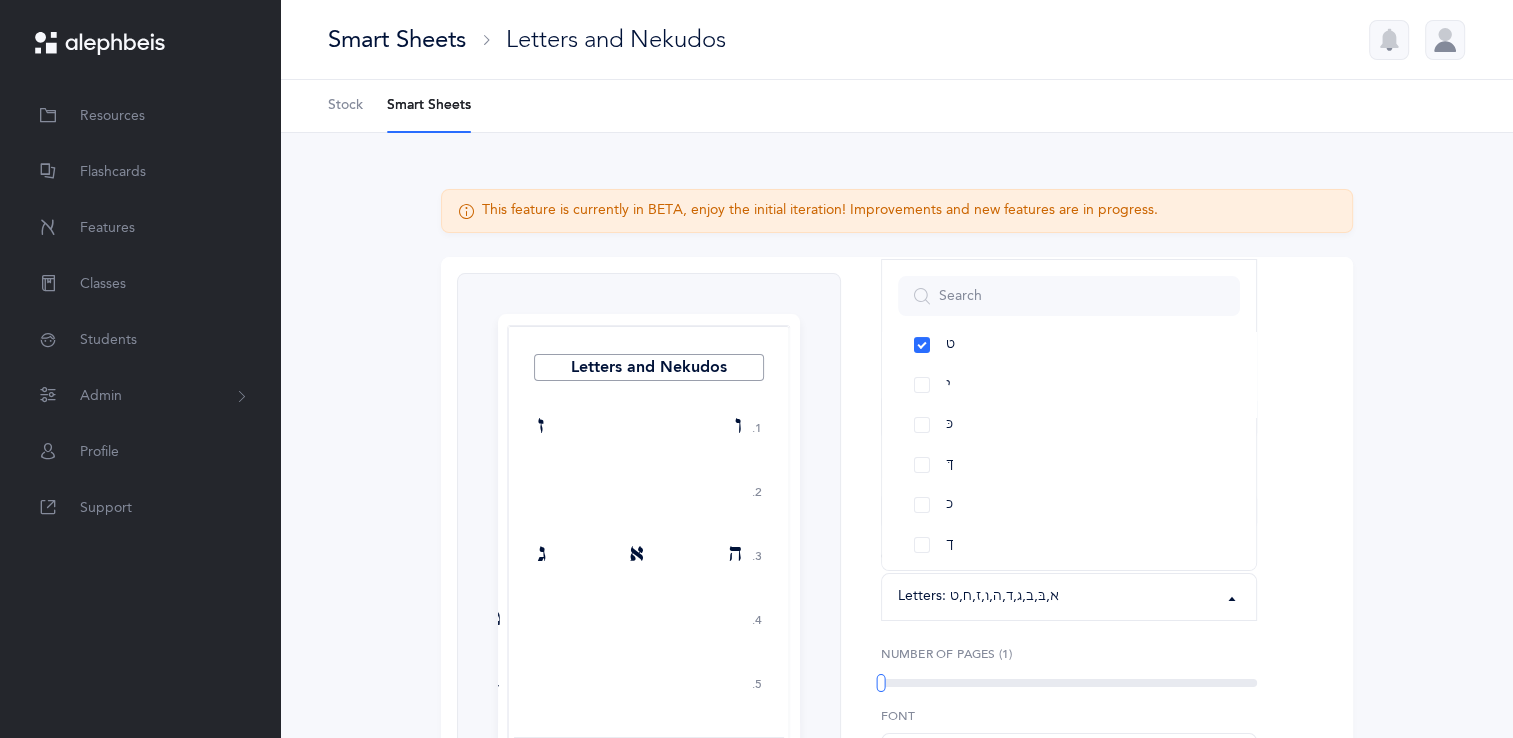 scroll, scrollTop: 440, scrollLeft: 0, axis: vertical 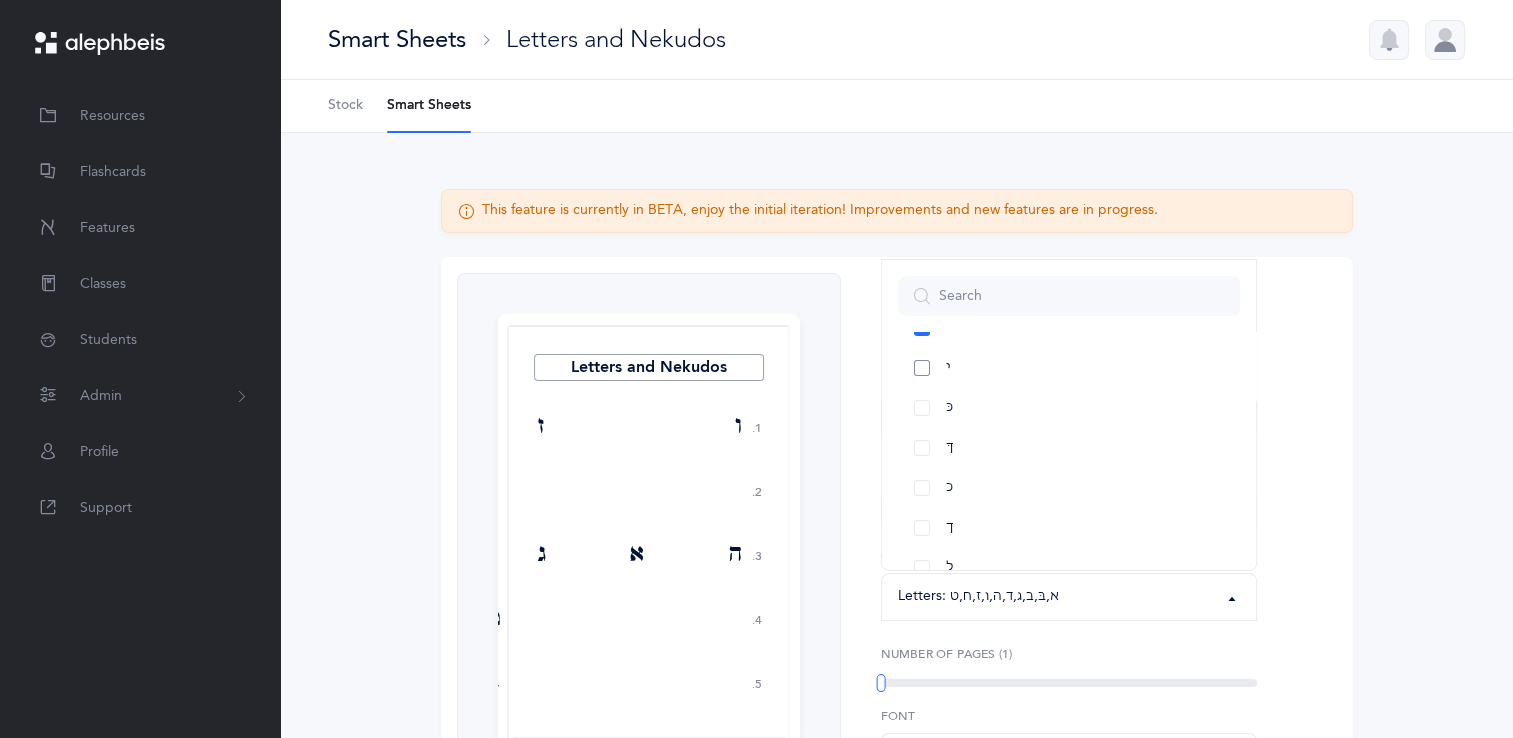 click on "י" at bounding box center (1069, 368) 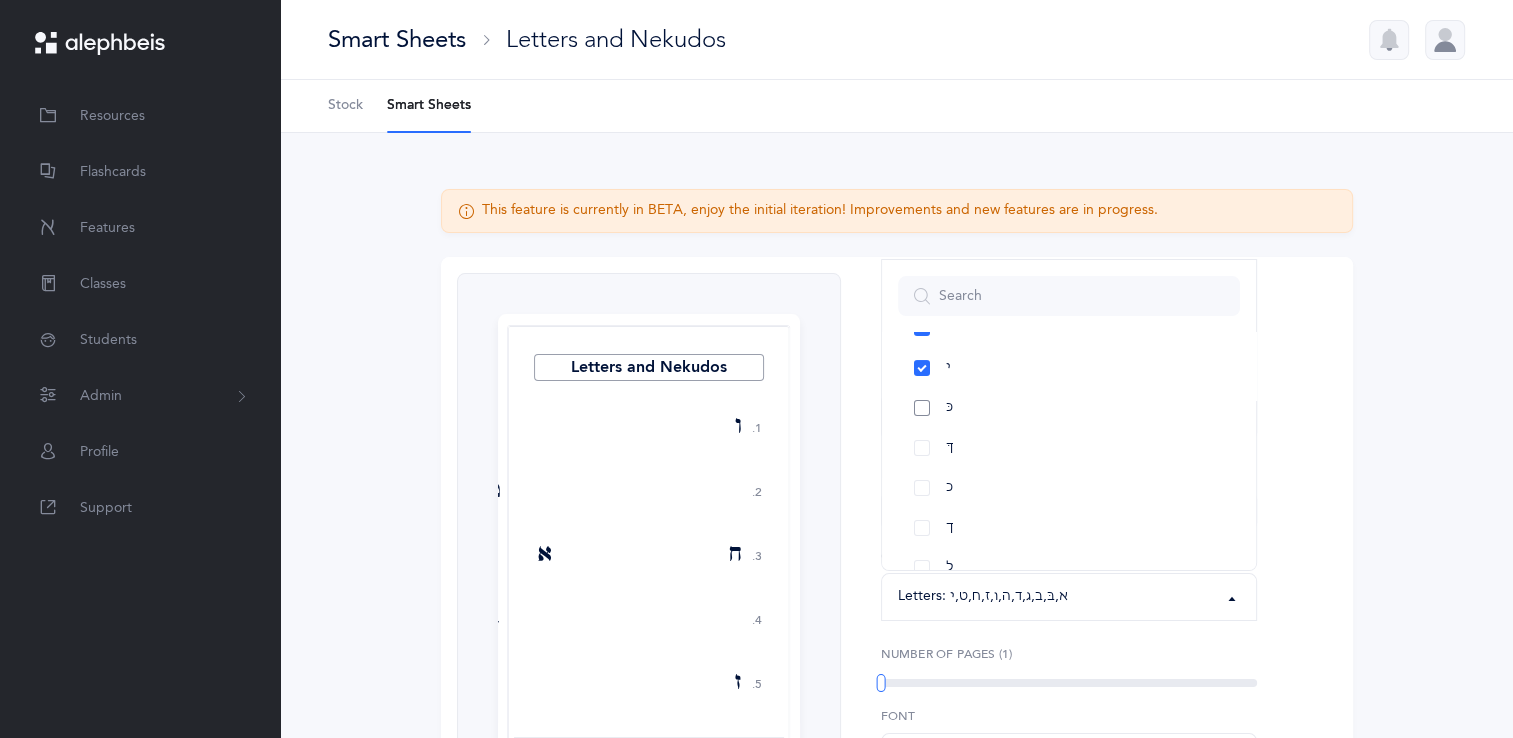 click on "כּ" at bounding box center [1069, 408] 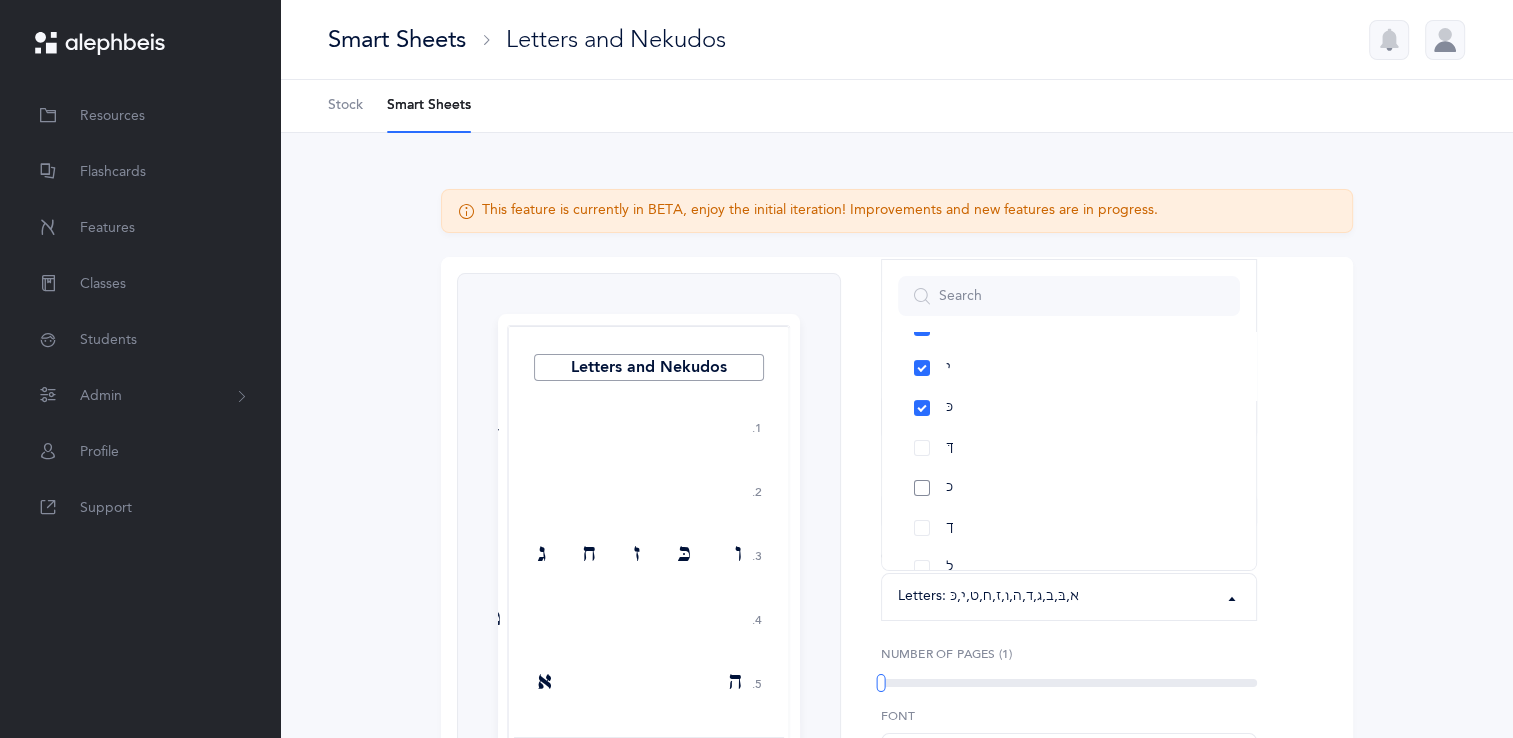 click on "כ" at bounding box center (1069, 488) 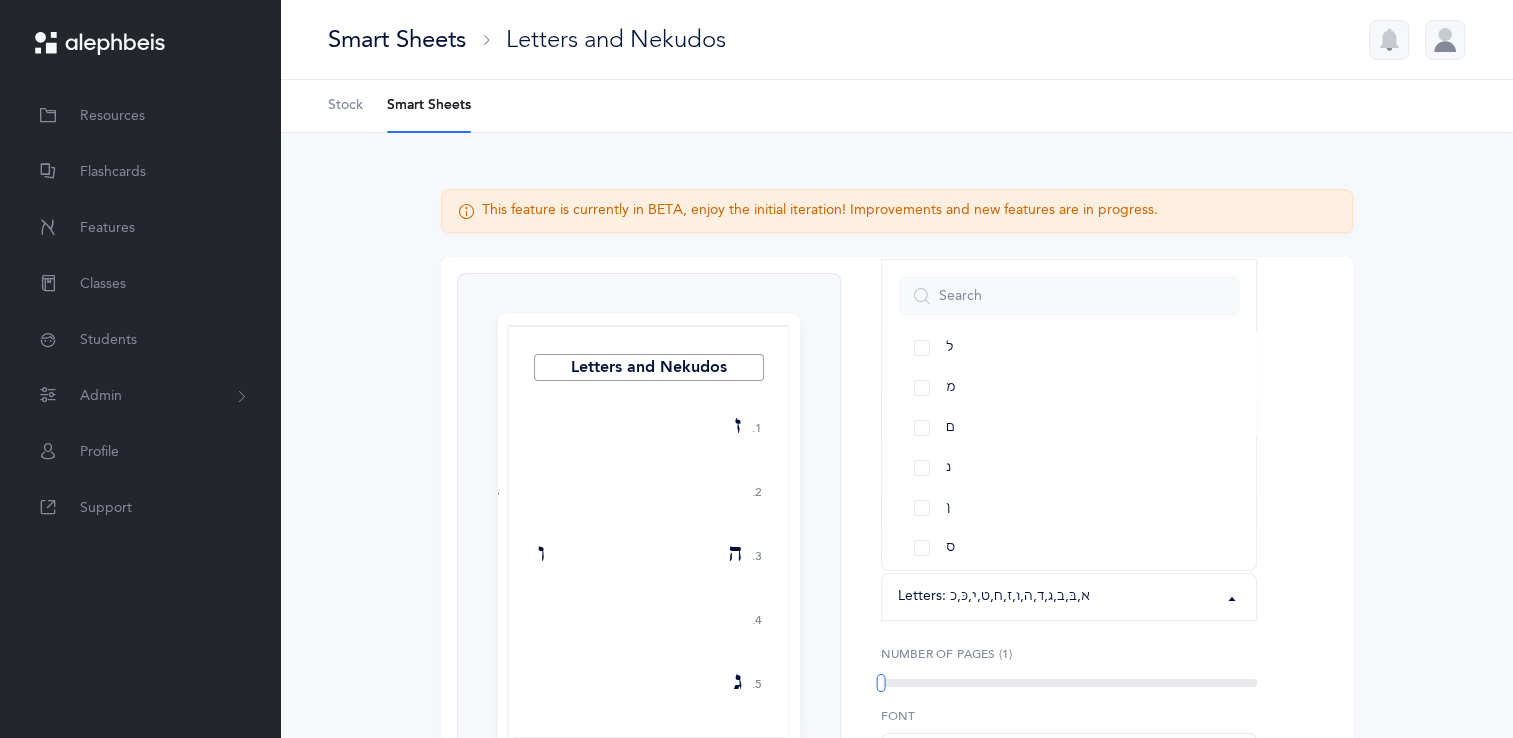 scroll, scrollTop: 680, scrollLeft: 0, axis: vertical 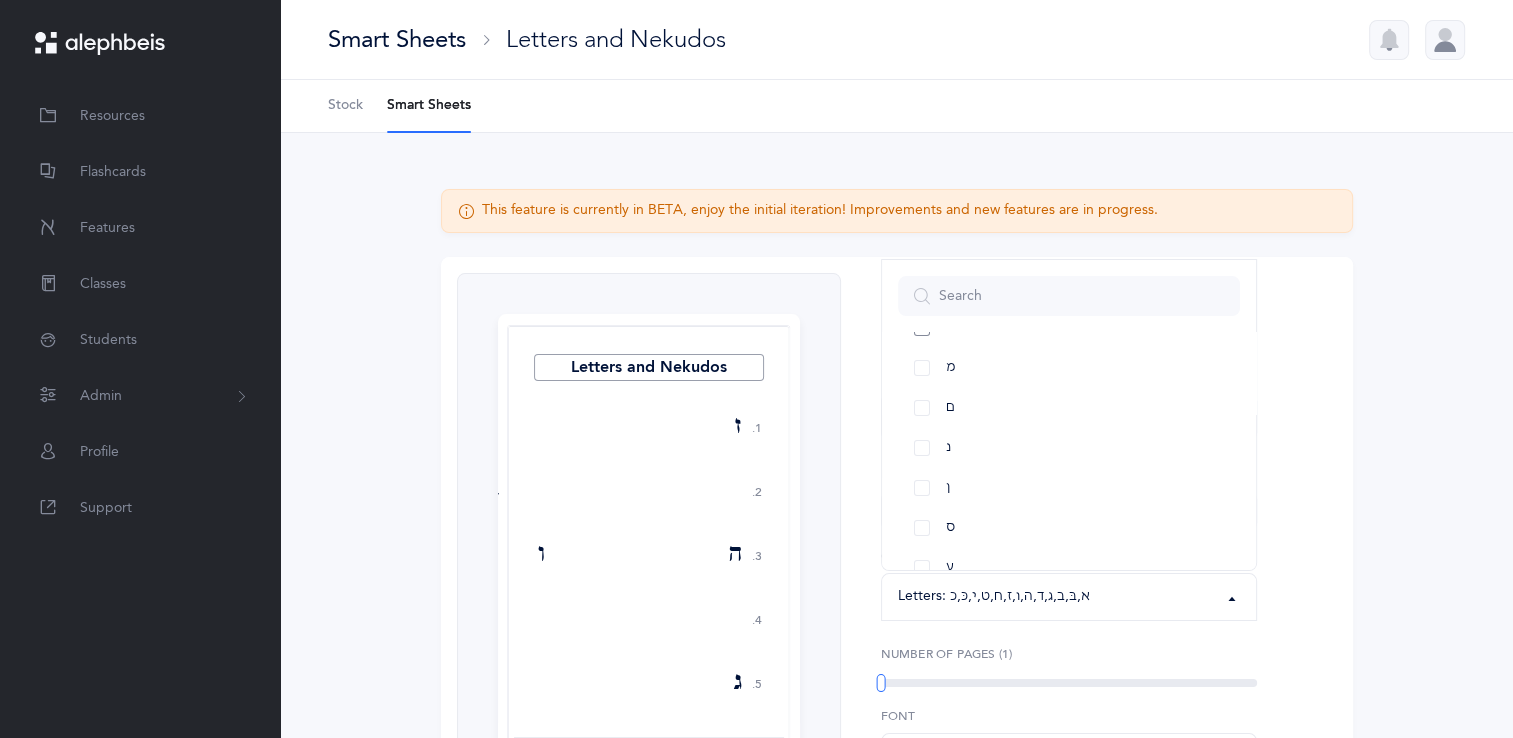 click on "ל" at bounding box center (1069, 328) 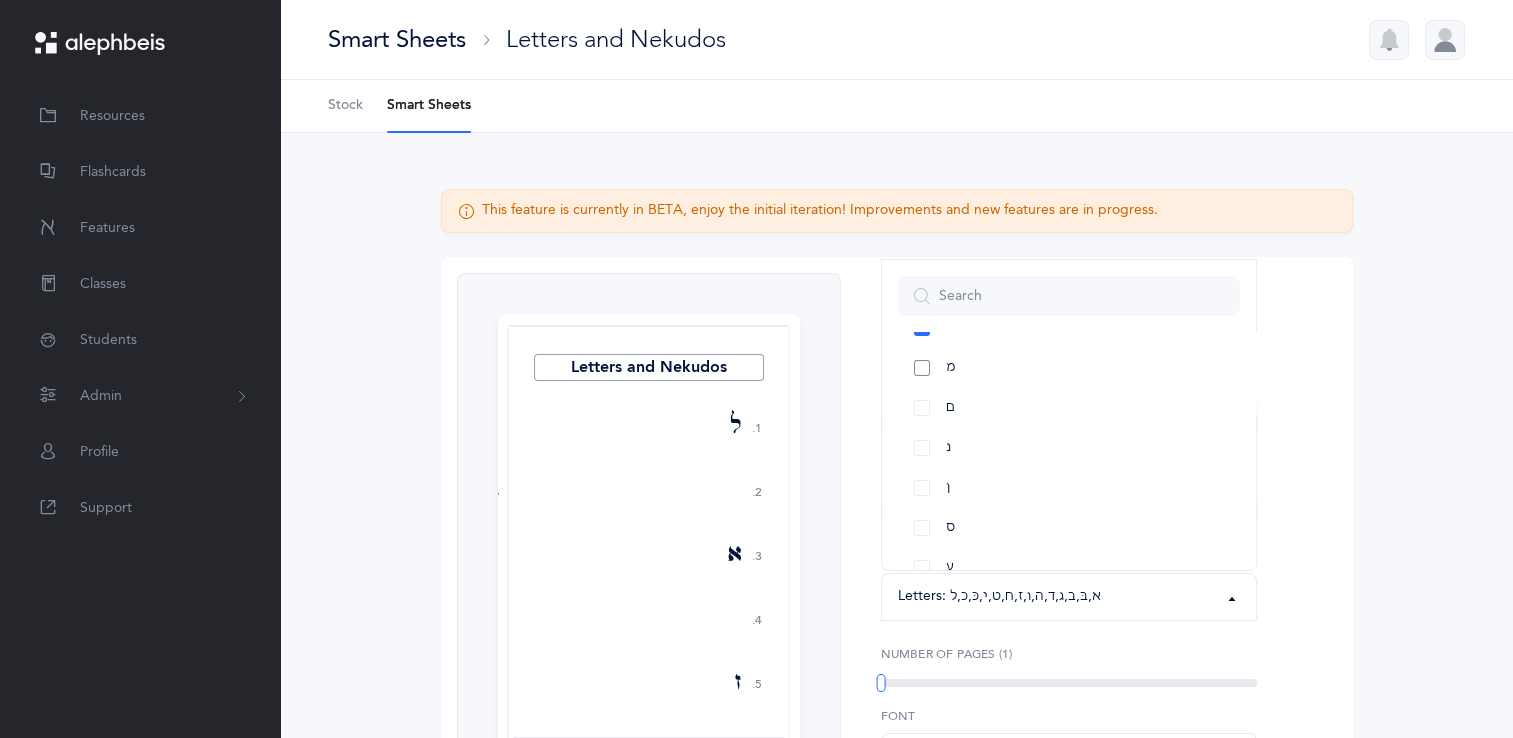 click on "מ" at bounding box center [1069, 368] 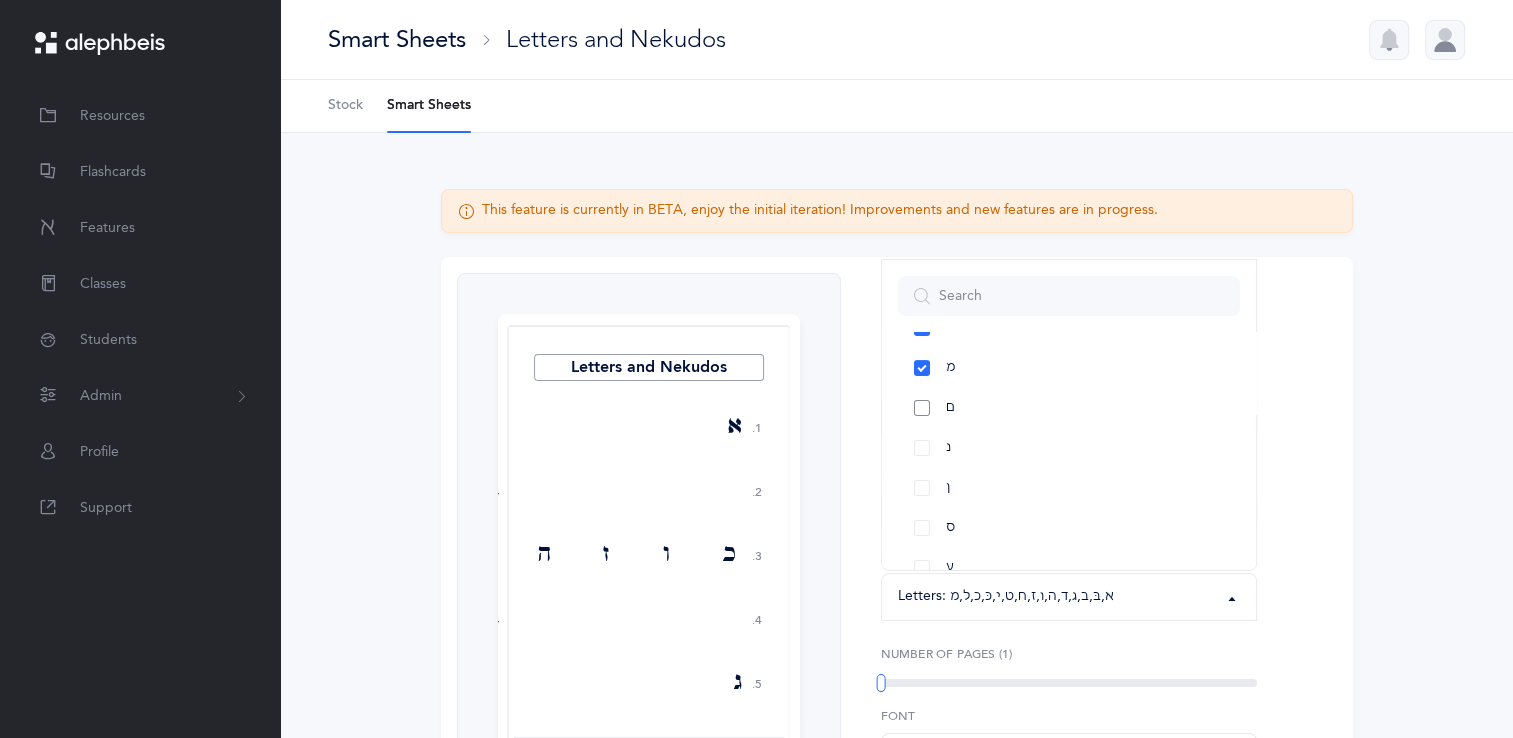 click on "ם" at bounding box center [1069, 408] 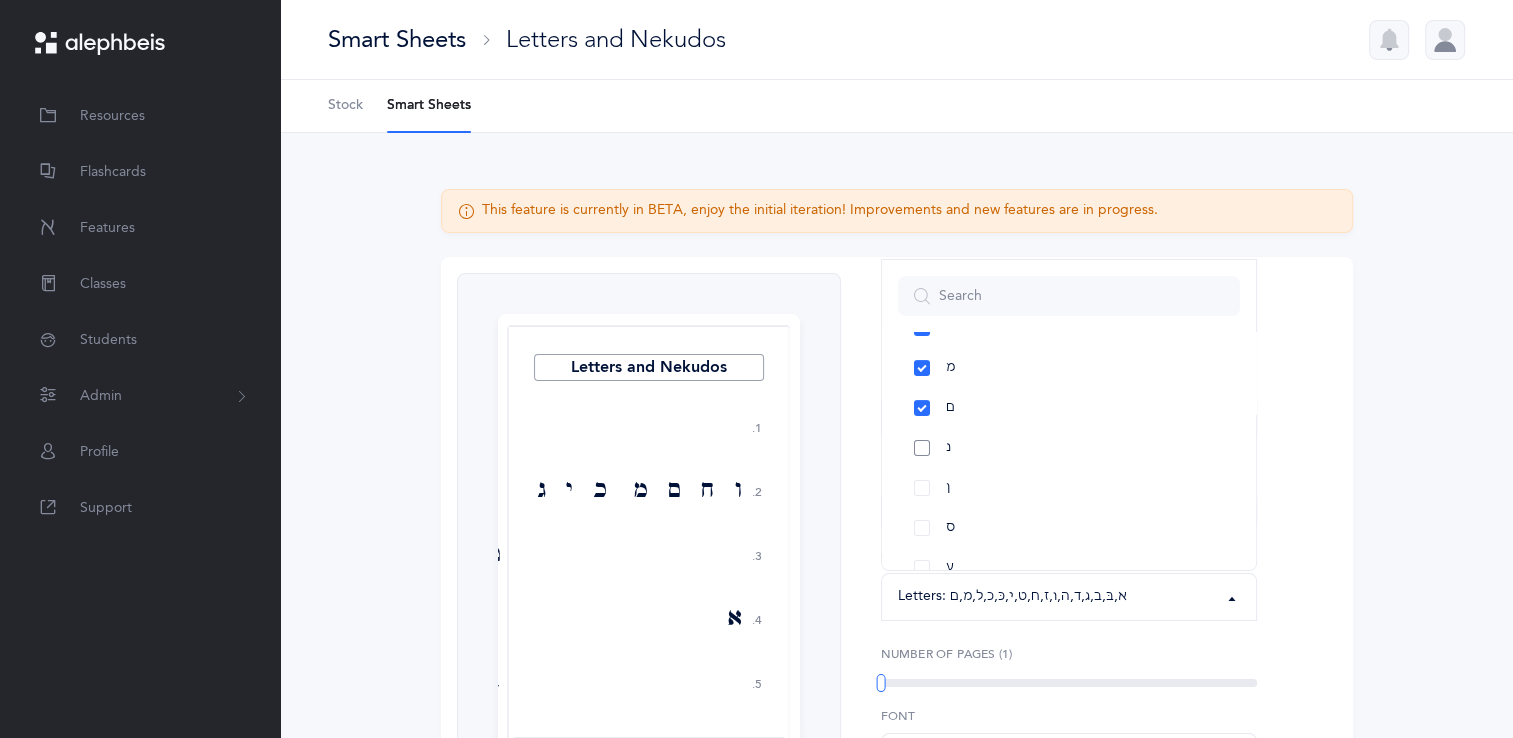 click on "נ" at bounding box center (1069, 448) 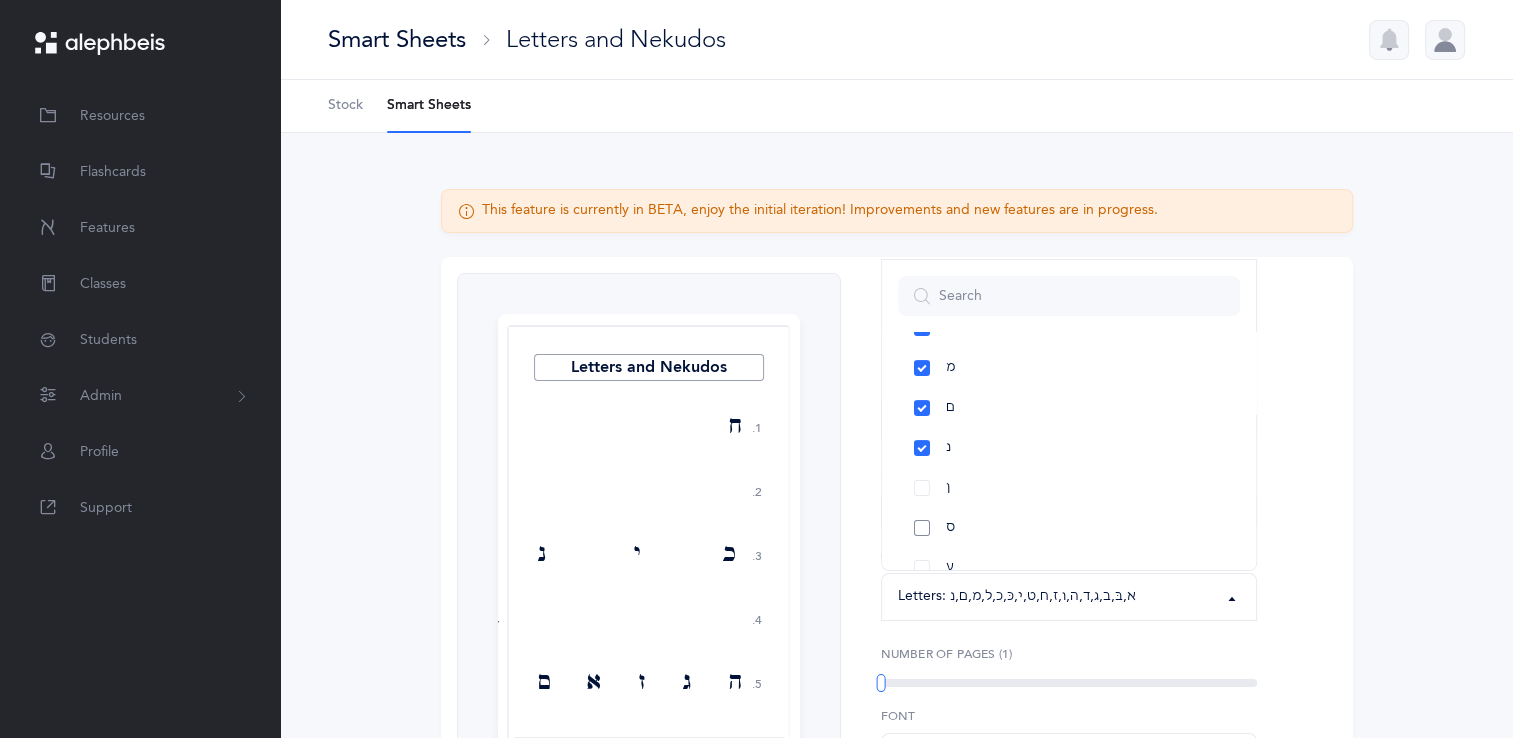 click on "ס" at bounding box center [1069, 528] 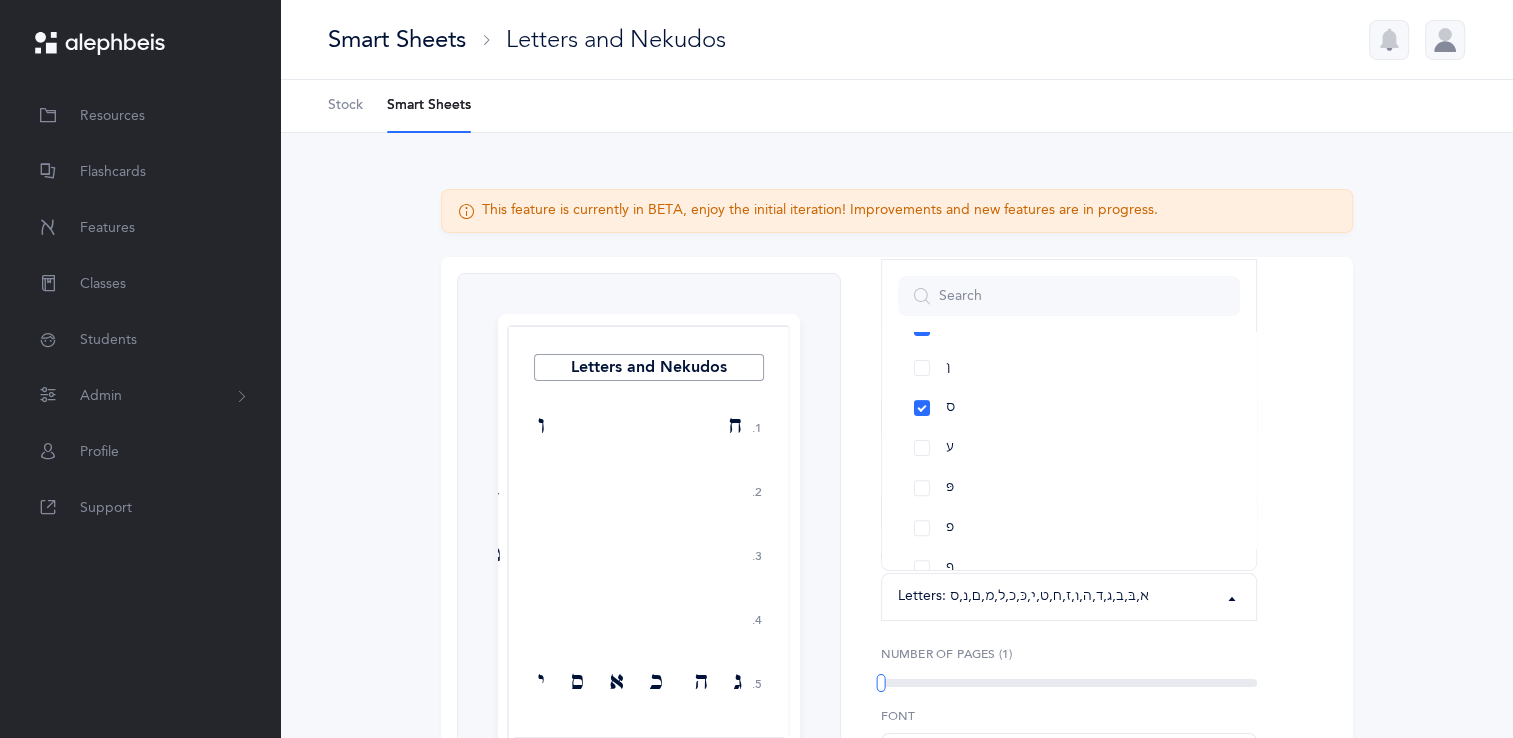 scroll, scrollTop: 840, scrollLeft: 0, axis: vertical 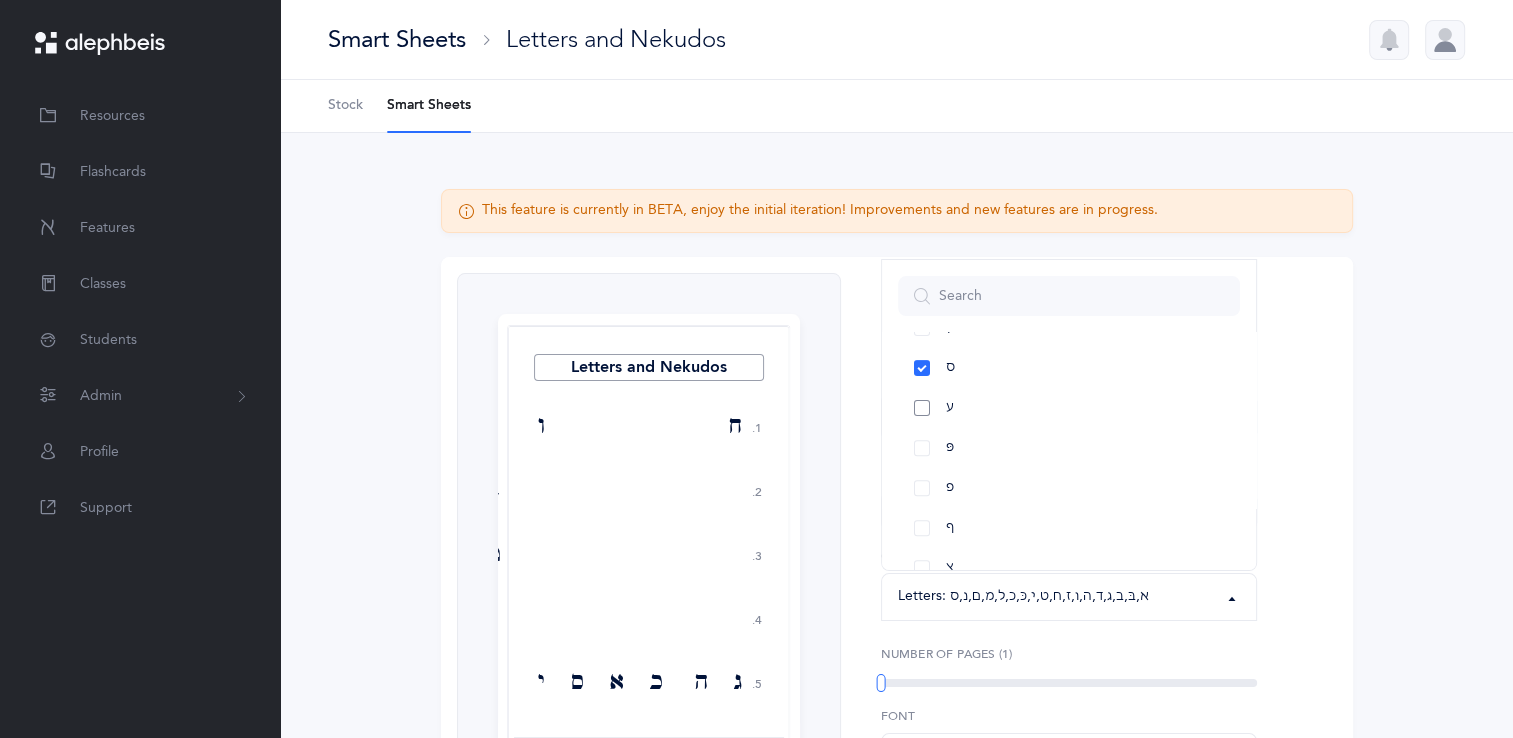 click on "ע" at bounding box center (1069, 408) 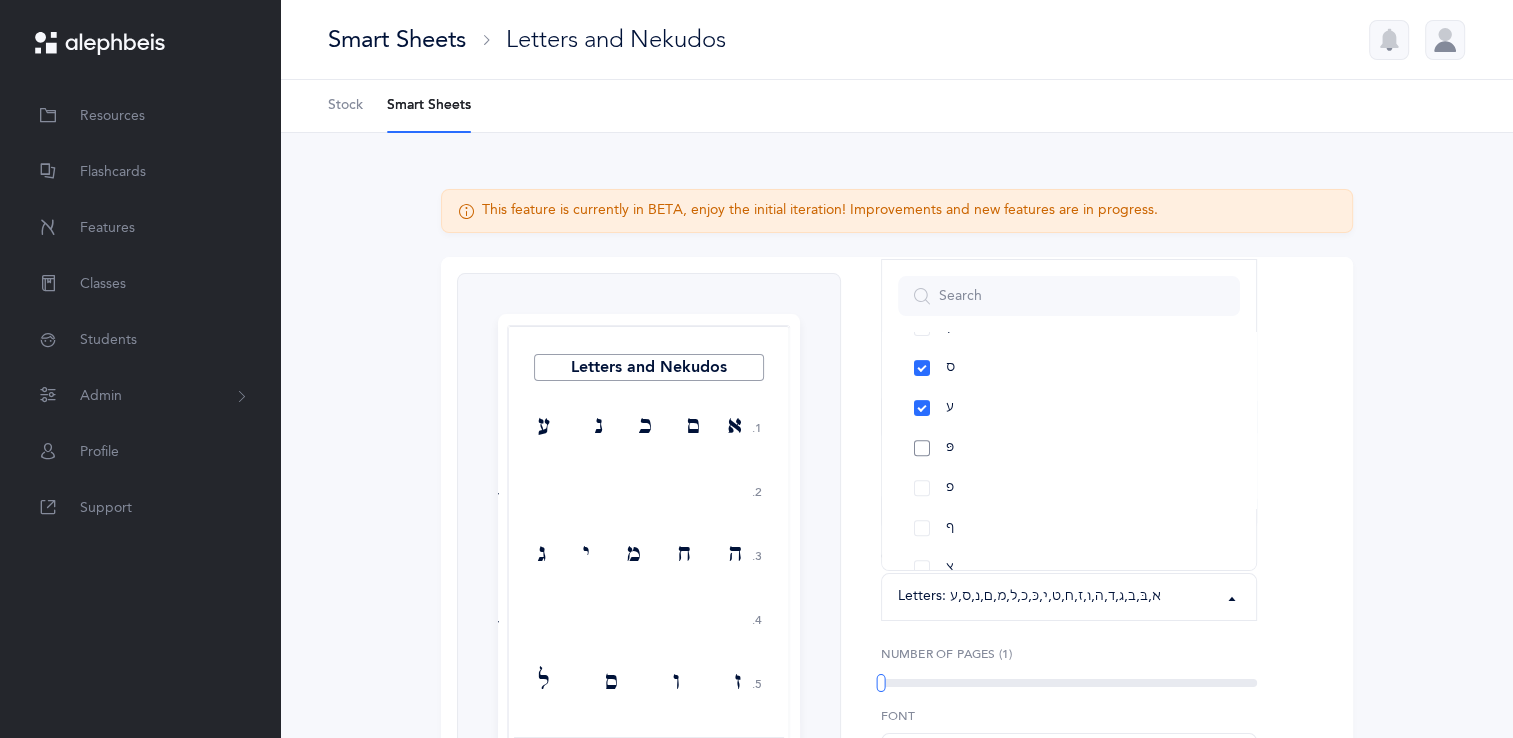 click on "פּ" at bounding box center [1069, 448] 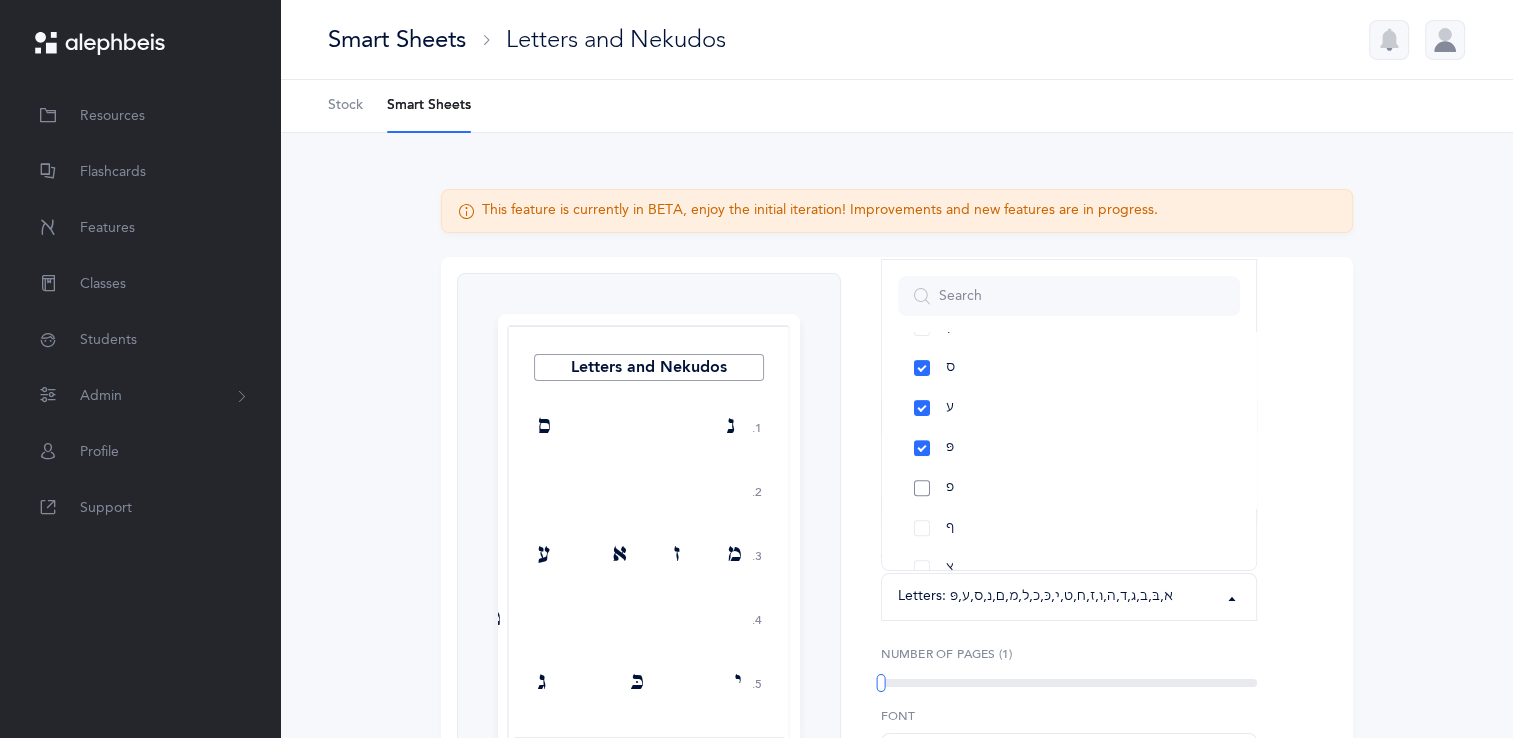 click on "פ" at bounding box center [1069, 488] 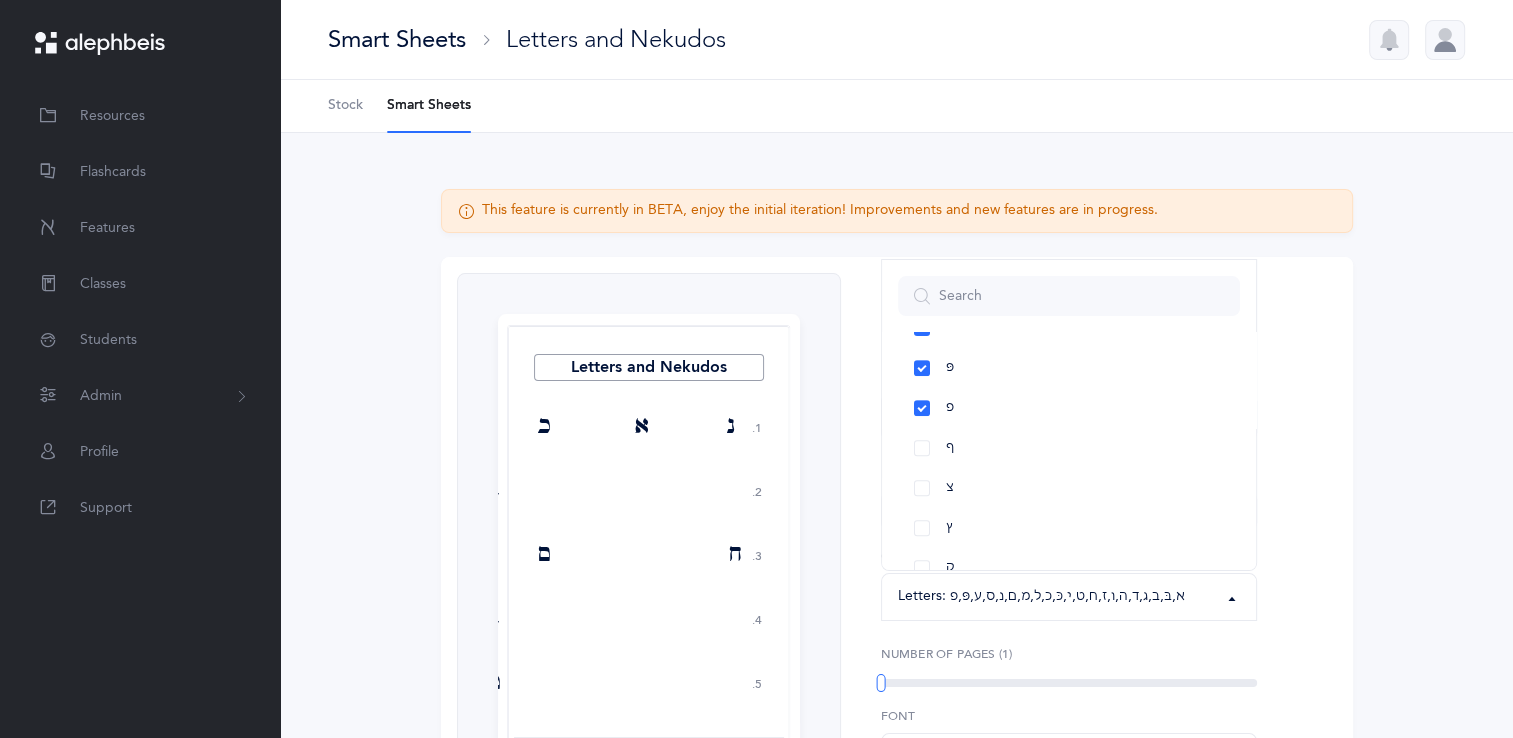 scroll, scrollTop: 960, scrollLeft: 0, axis: vertical 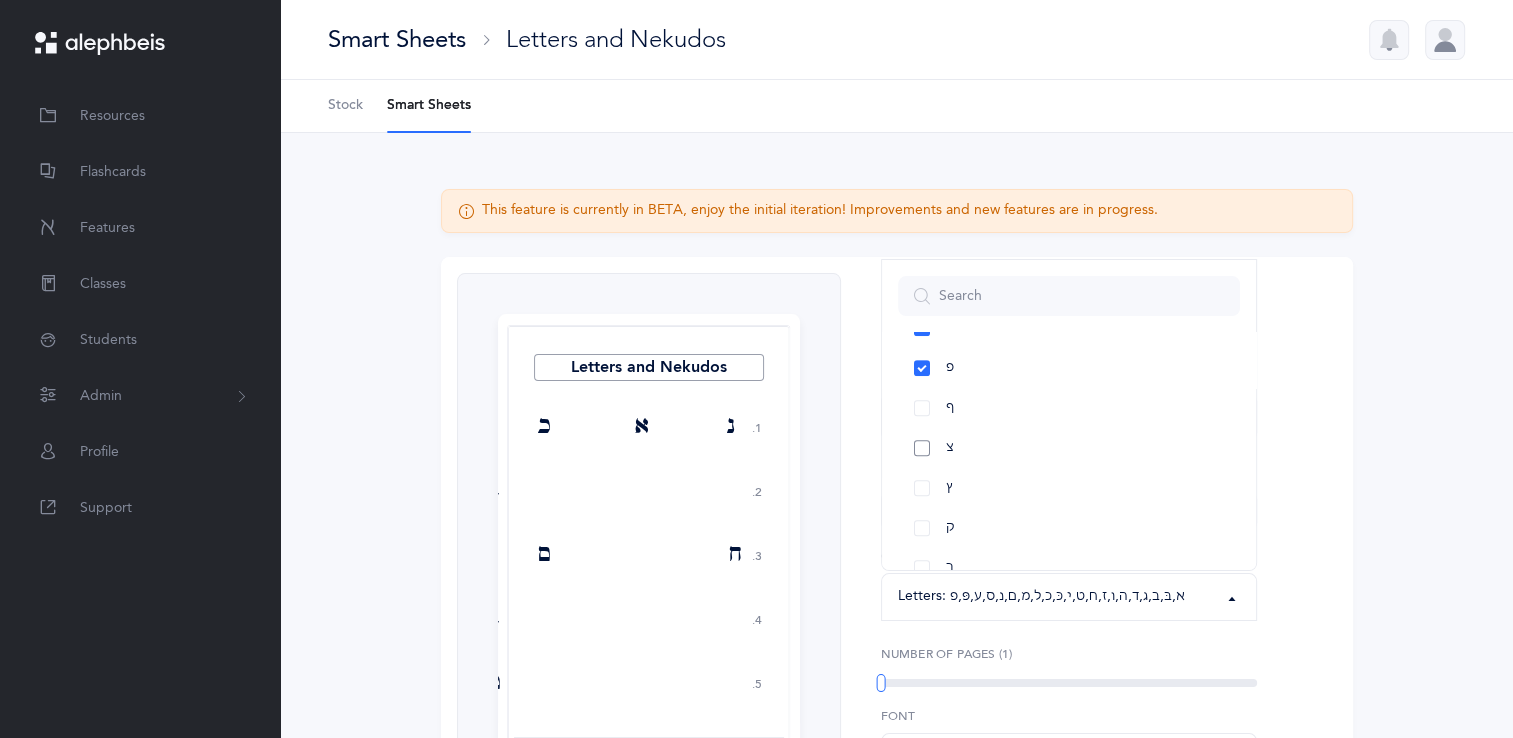 click on "צ" at bounding box center (1069, 448) 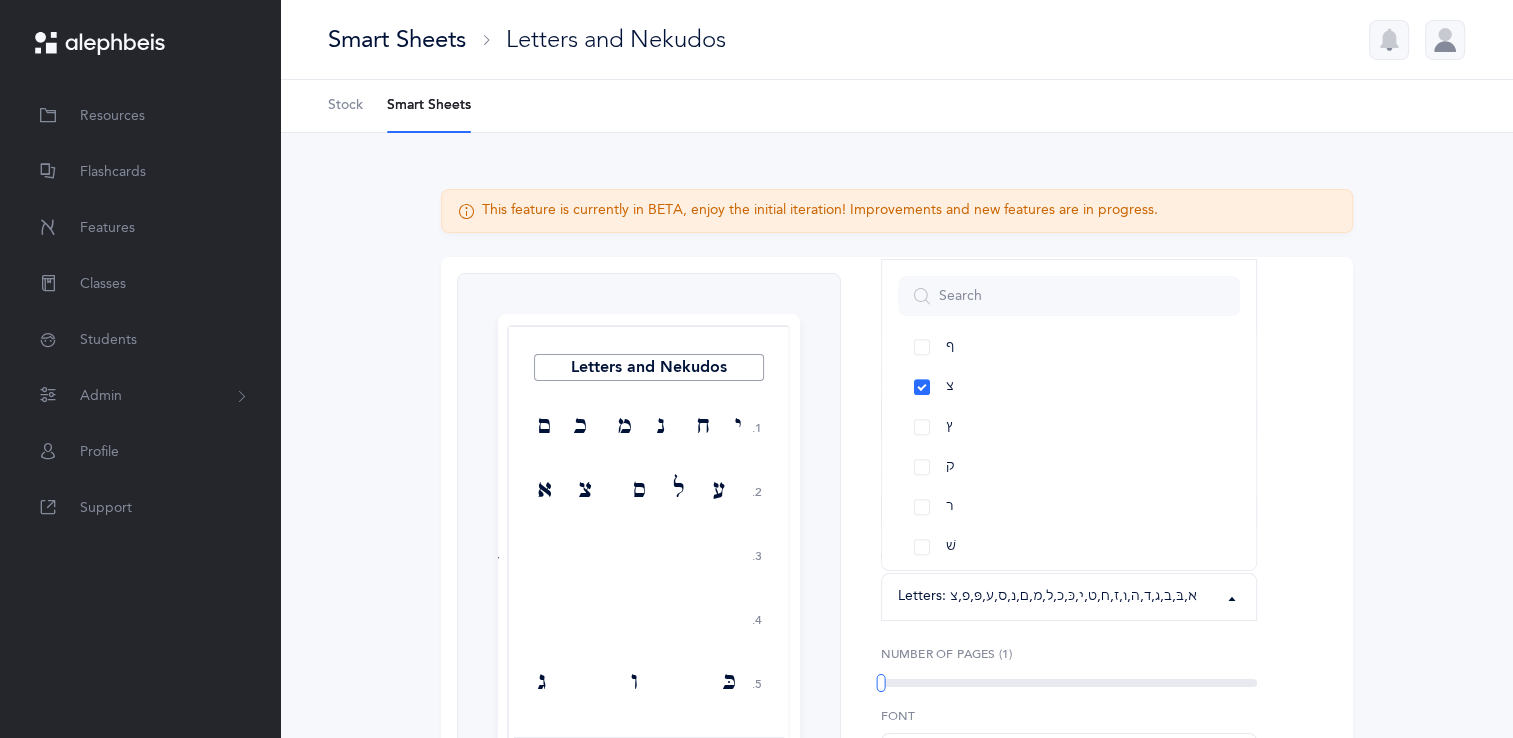 scroll, scrollTop: 1040, scrollLeft: 0, axis: vertical 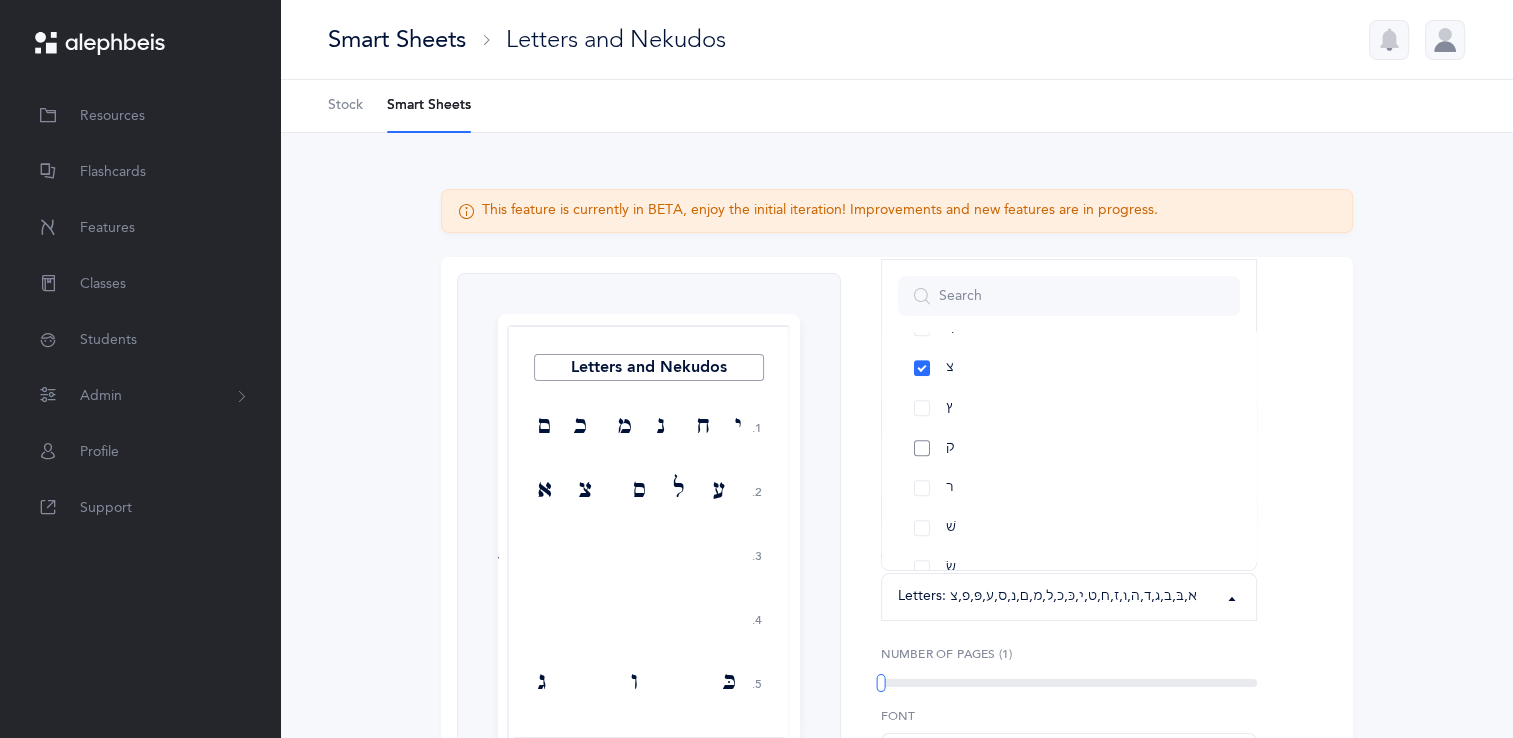 click on "ק" at bounding box center [1069, 448] 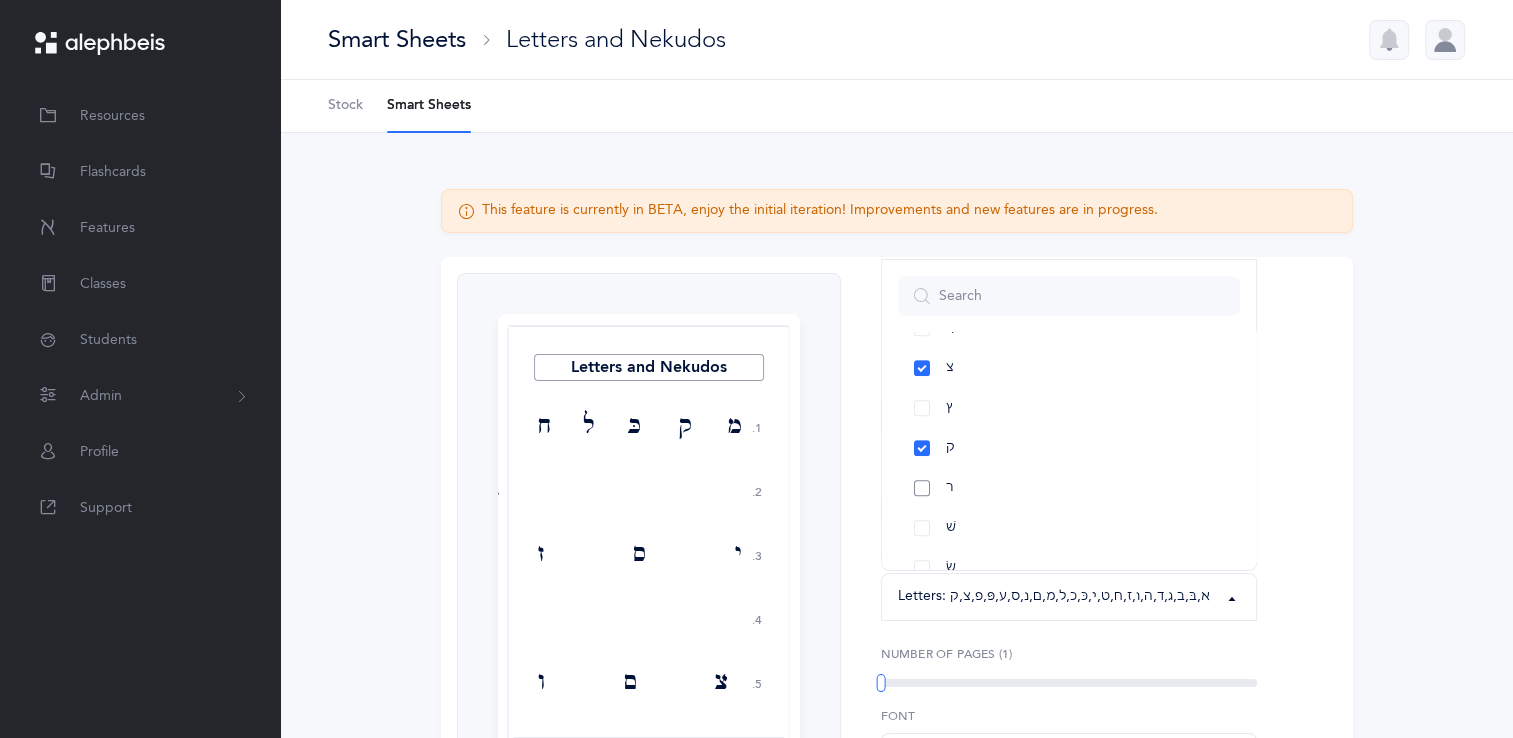 click on "ר" at bounding box center [1069, 488] 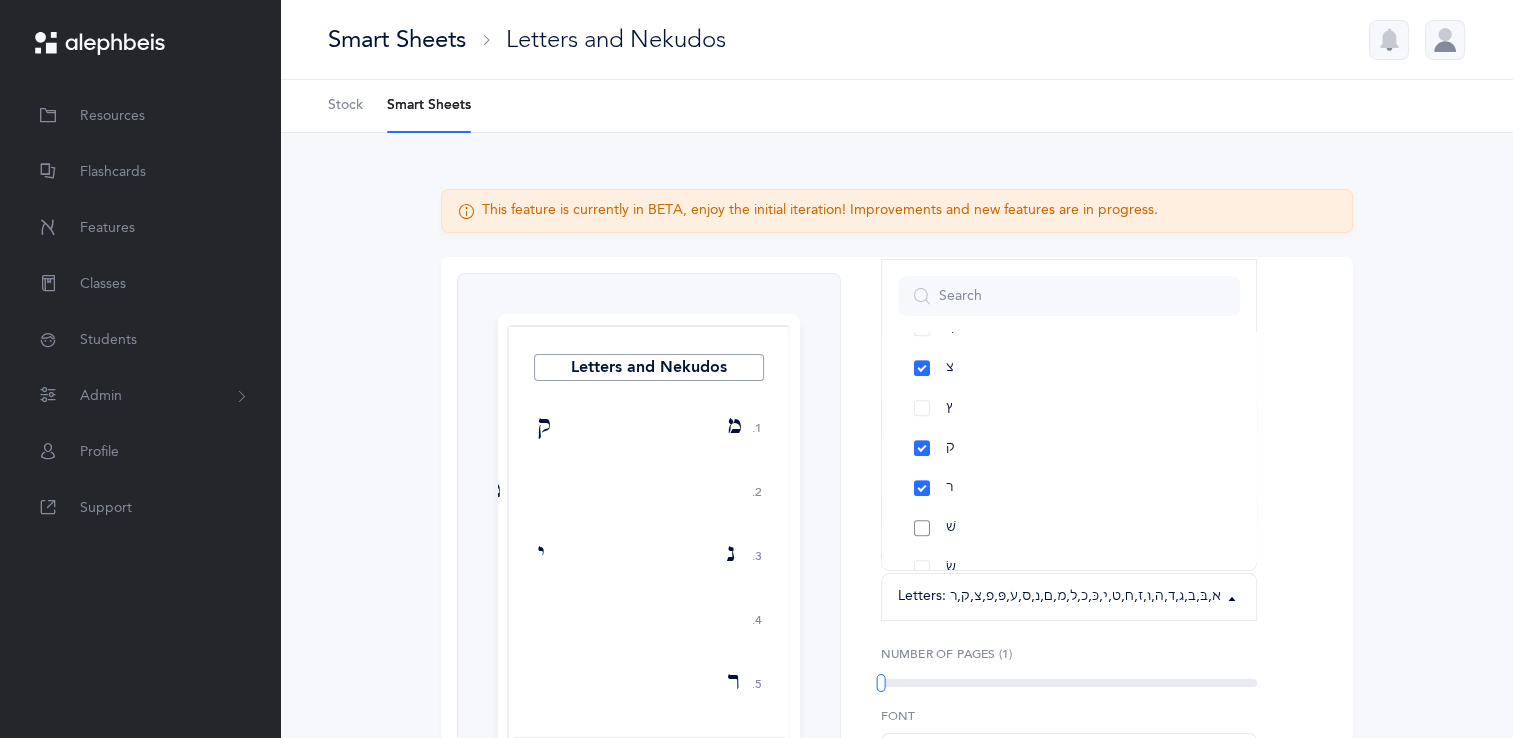 click on "שׁ" at bounding box center [1069, 528] 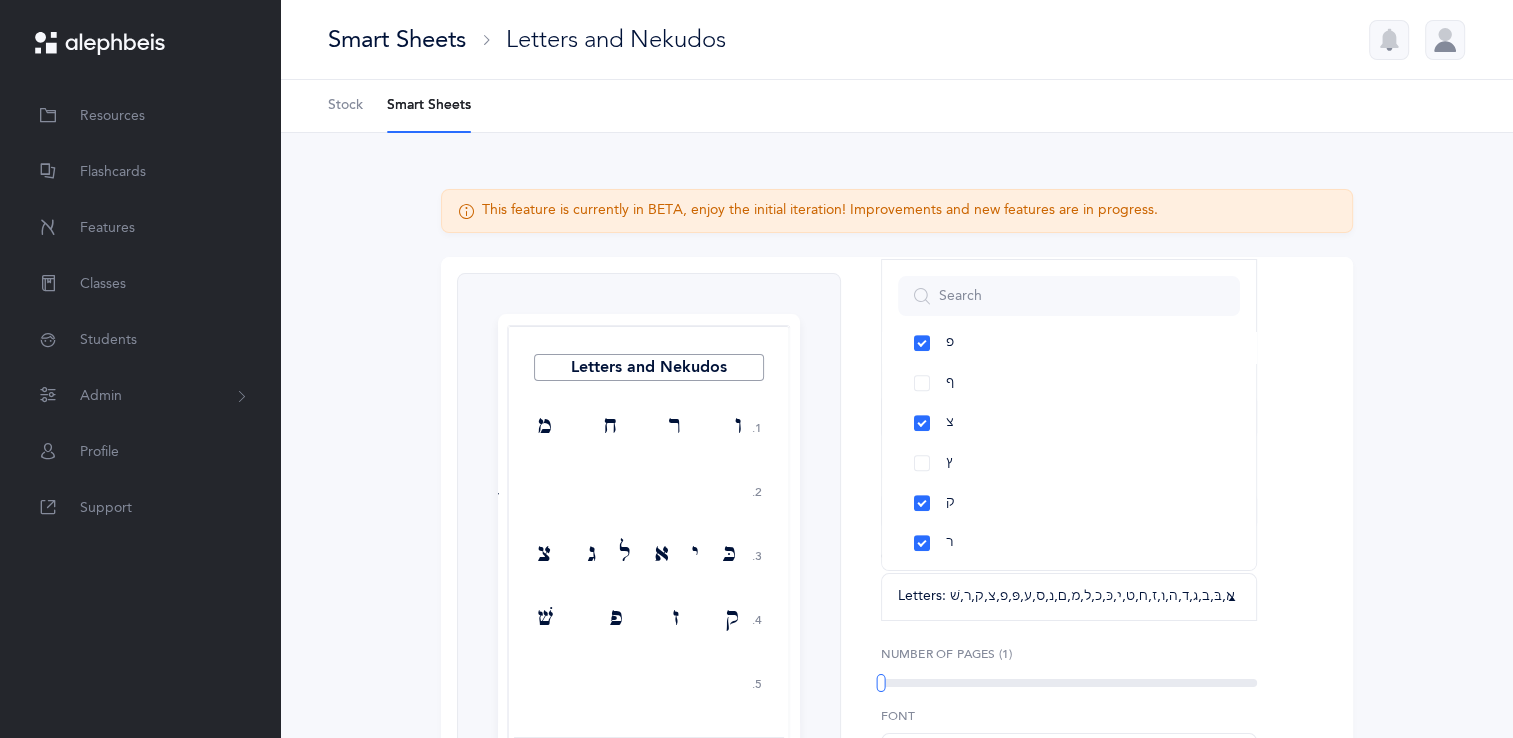 scroll, scrollTop: 1152, scrollLeft: 0, axis: vertical 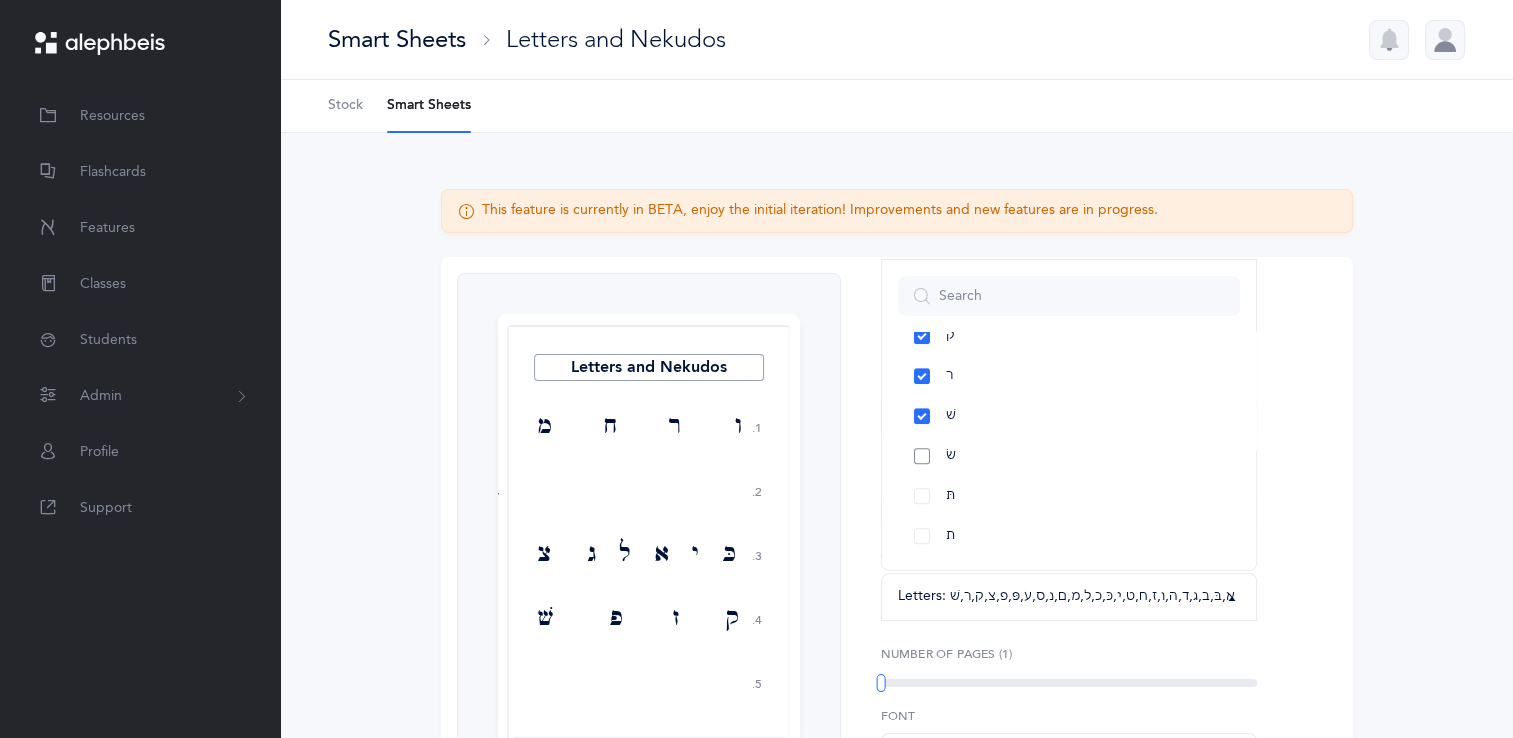 click on "שׂ" at bounding box center [1069, 456] 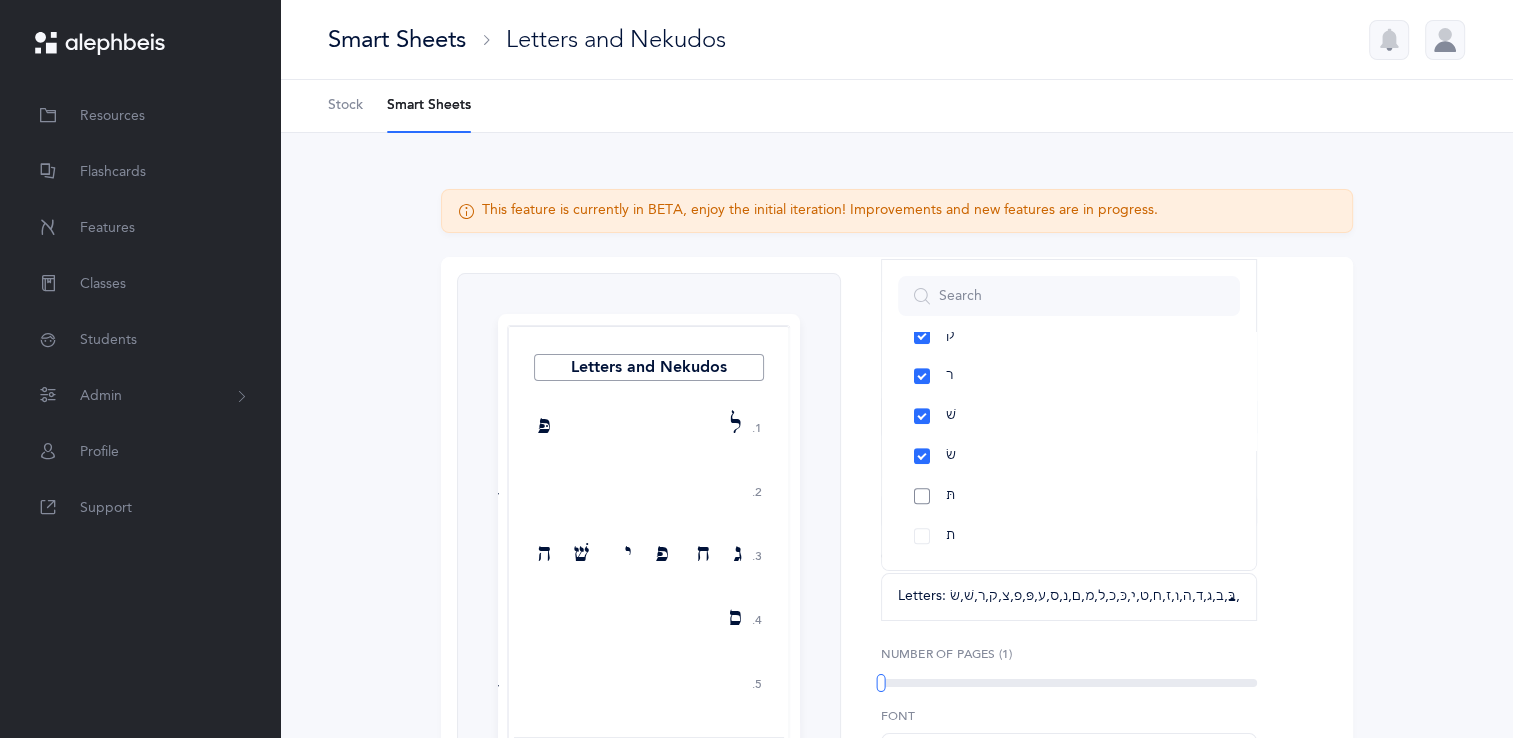 click on "תּ" at bounding box center (1069, 496) 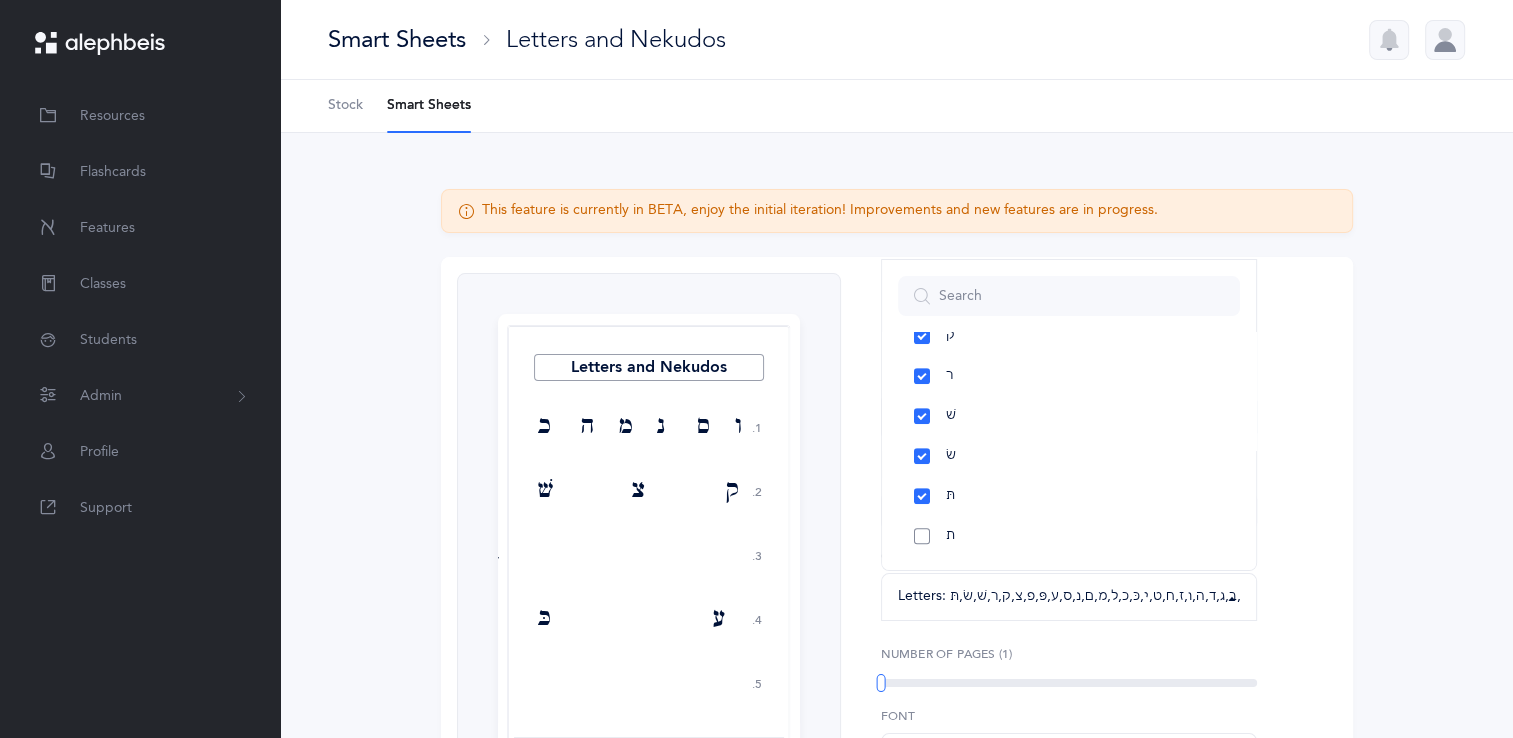 click on "ת" at bounding box center (1069, 536) 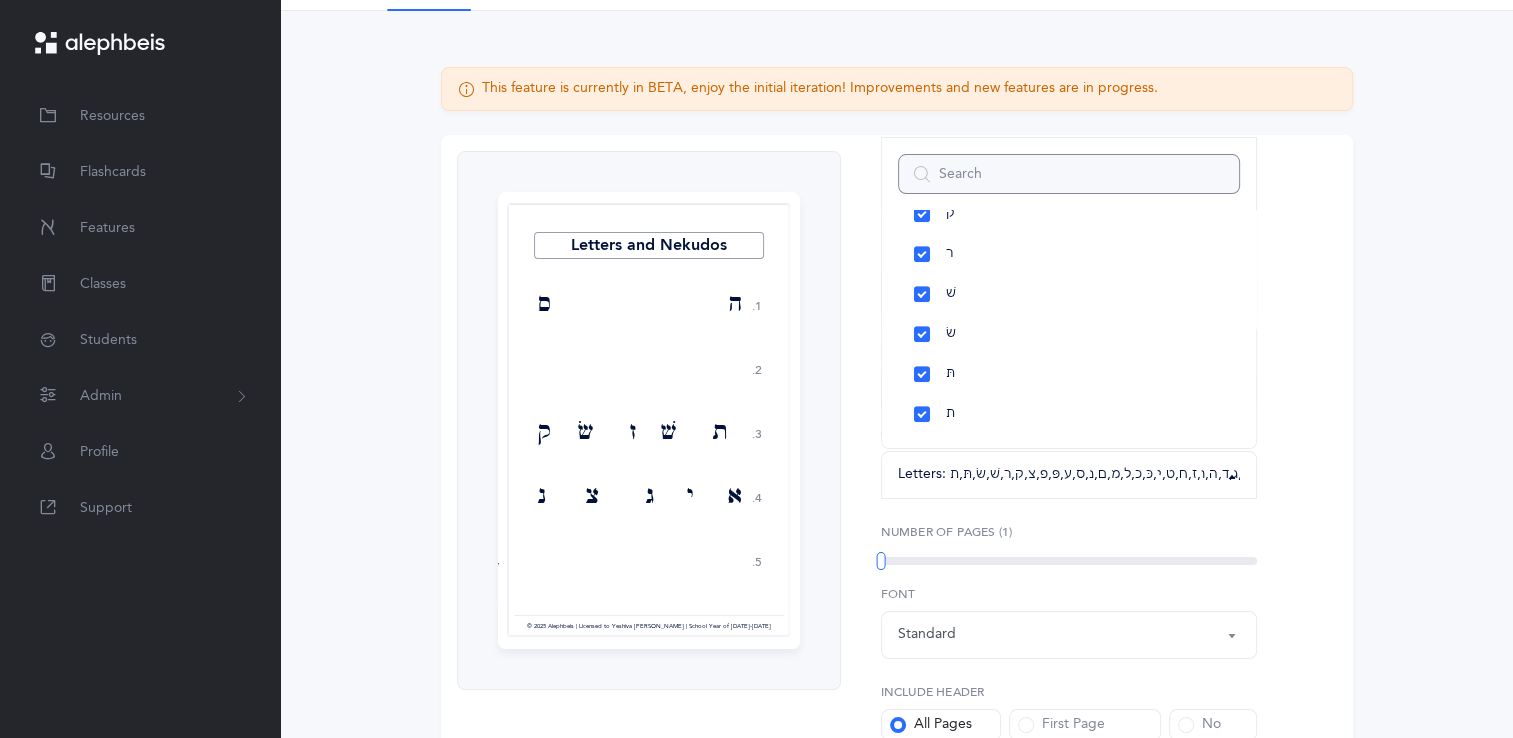 scroll, scrollTop: 132, scrollLeft: 0, axis: vertical 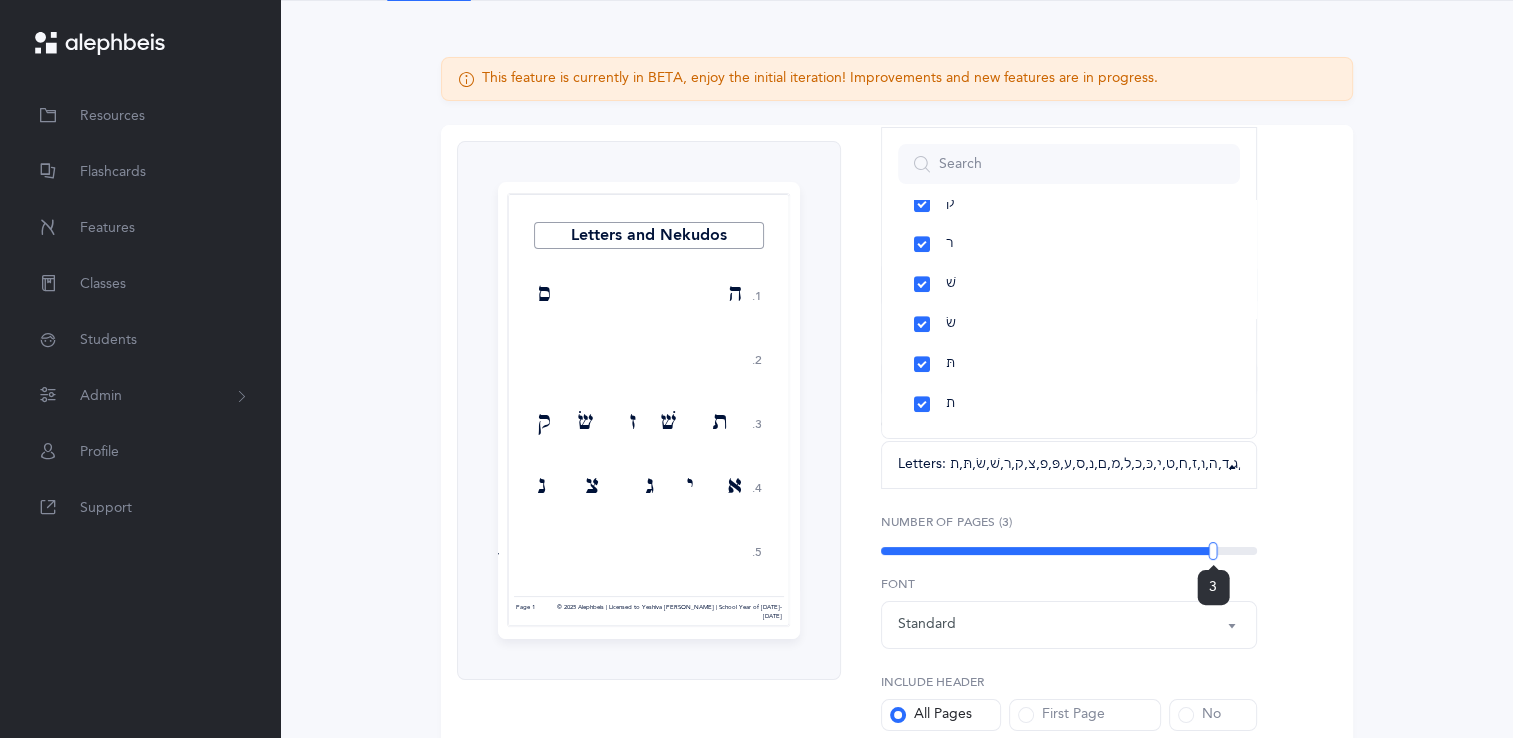 click on "3" at bounding box center (1069, 551) 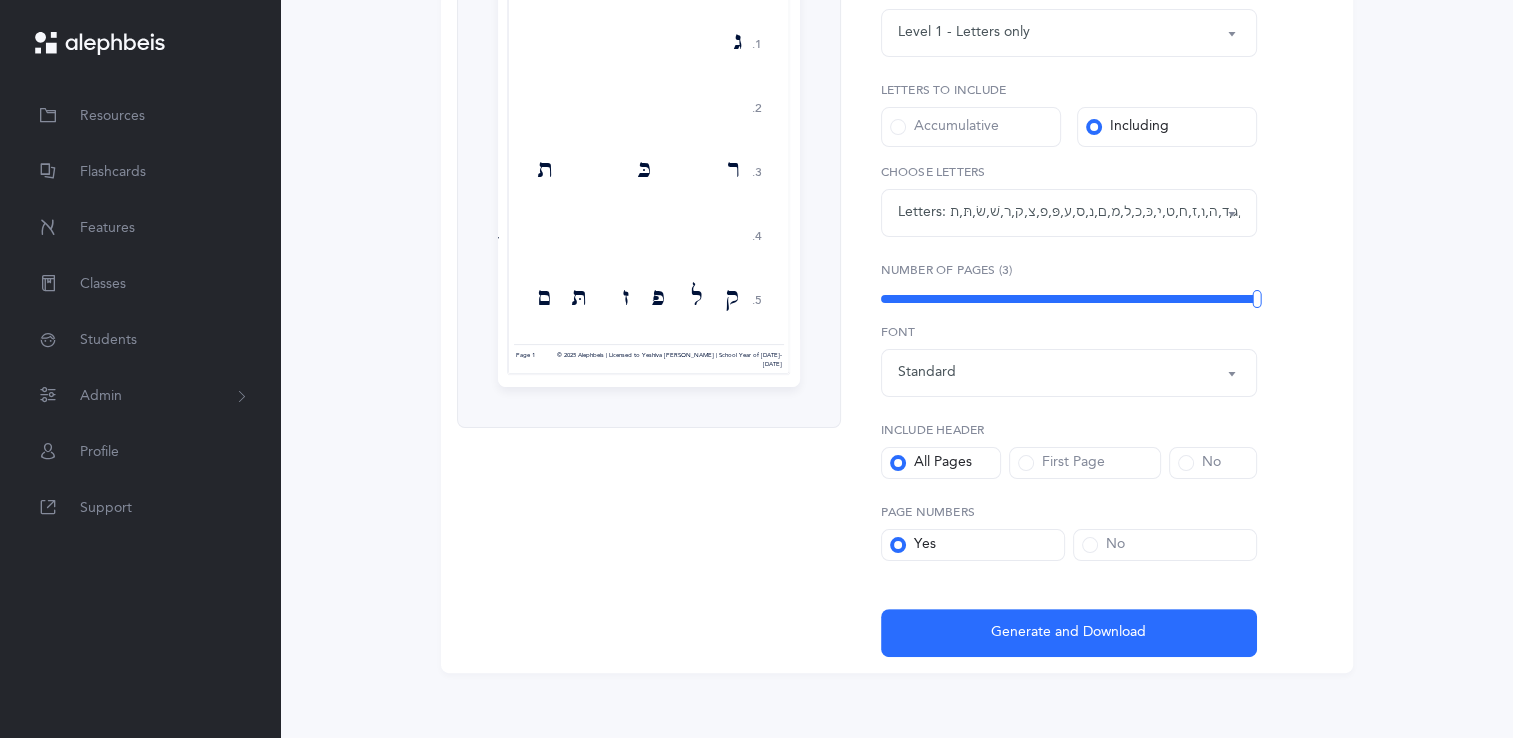 scroll, scrollTop: 397, scrollLeft: 0, axis: vertical 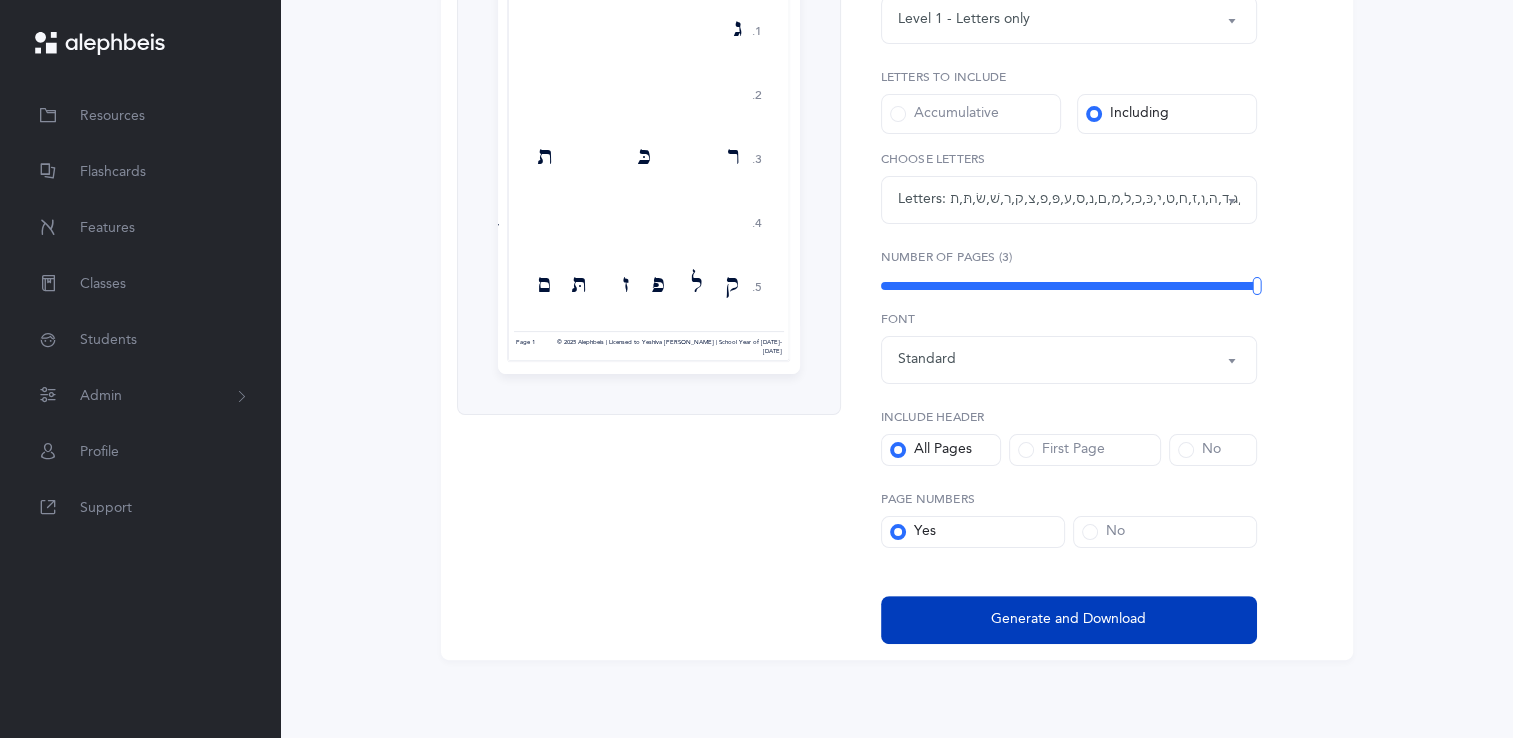 click on "Generate and Download" at bounding box center [1068, 619] 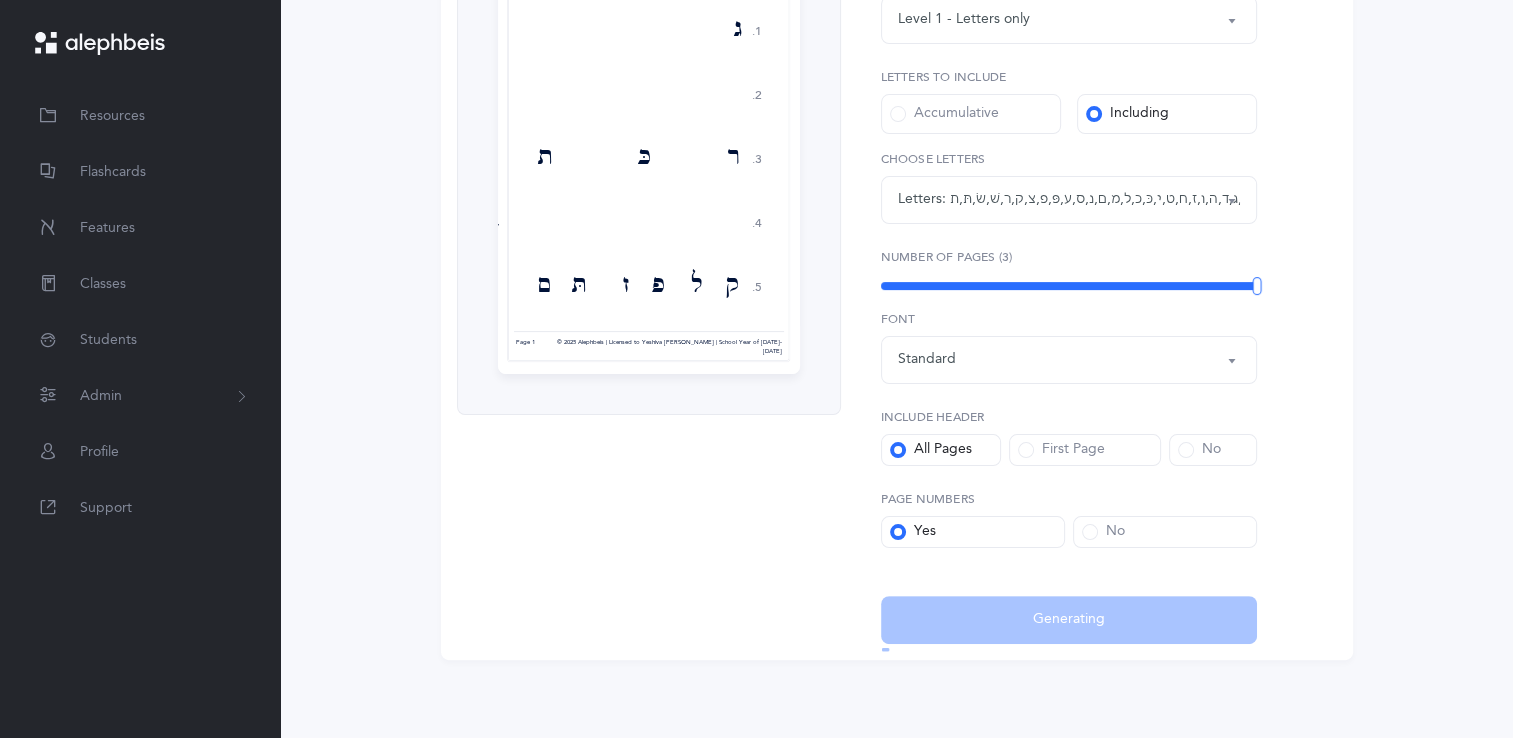 select on "1" 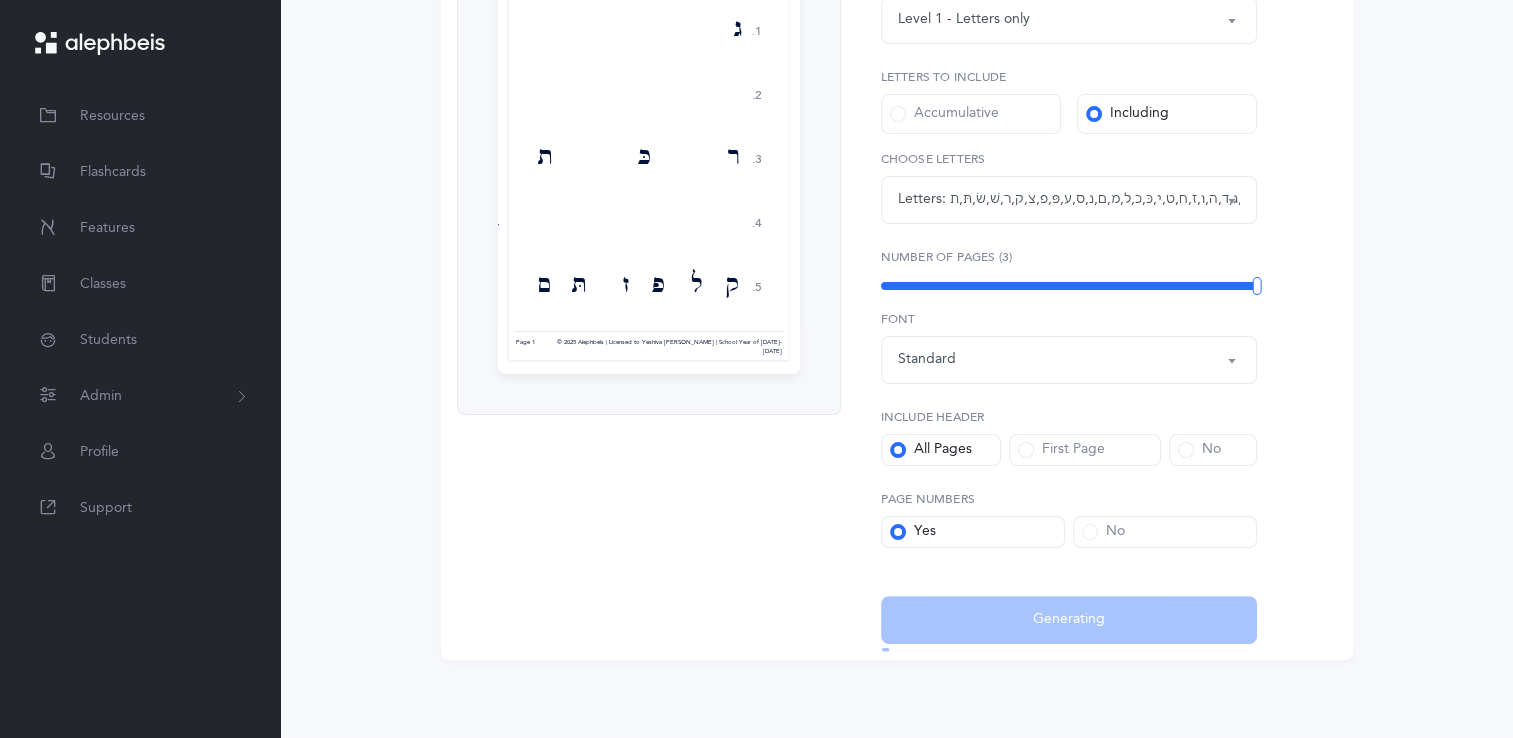 scroll, scrollTop: 0, scrollLeft: 0, axis: both 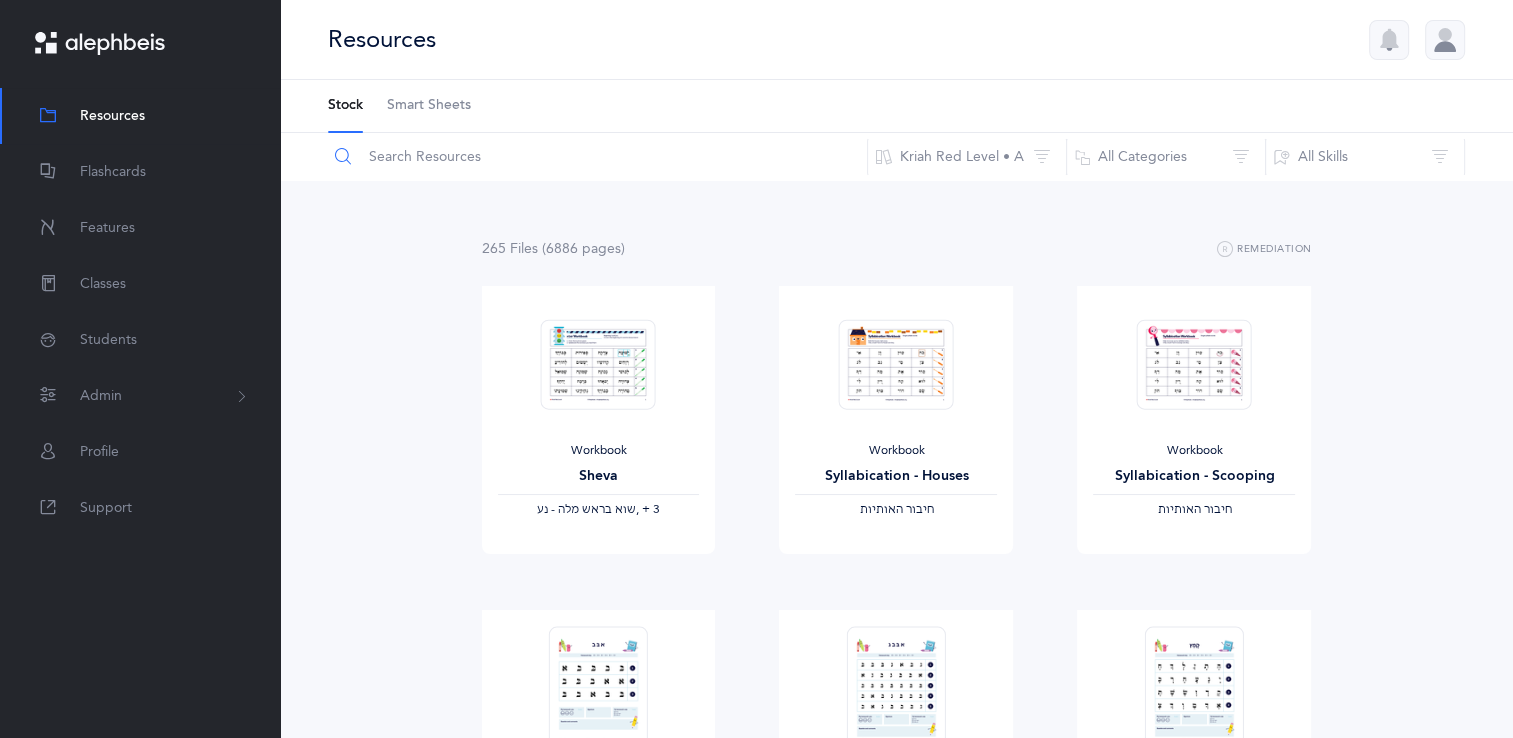 click at bounding box center [597, 157] 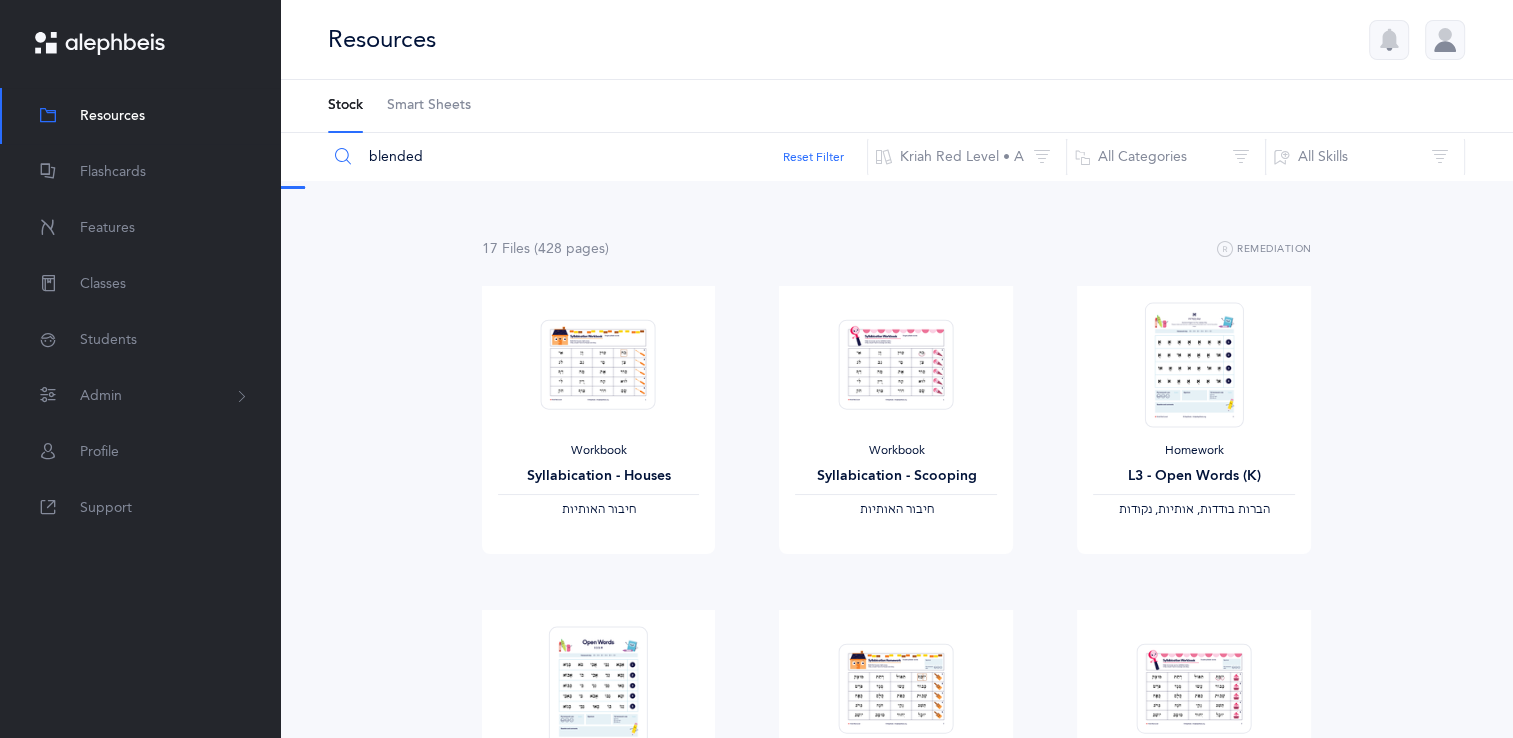 type on "blended" 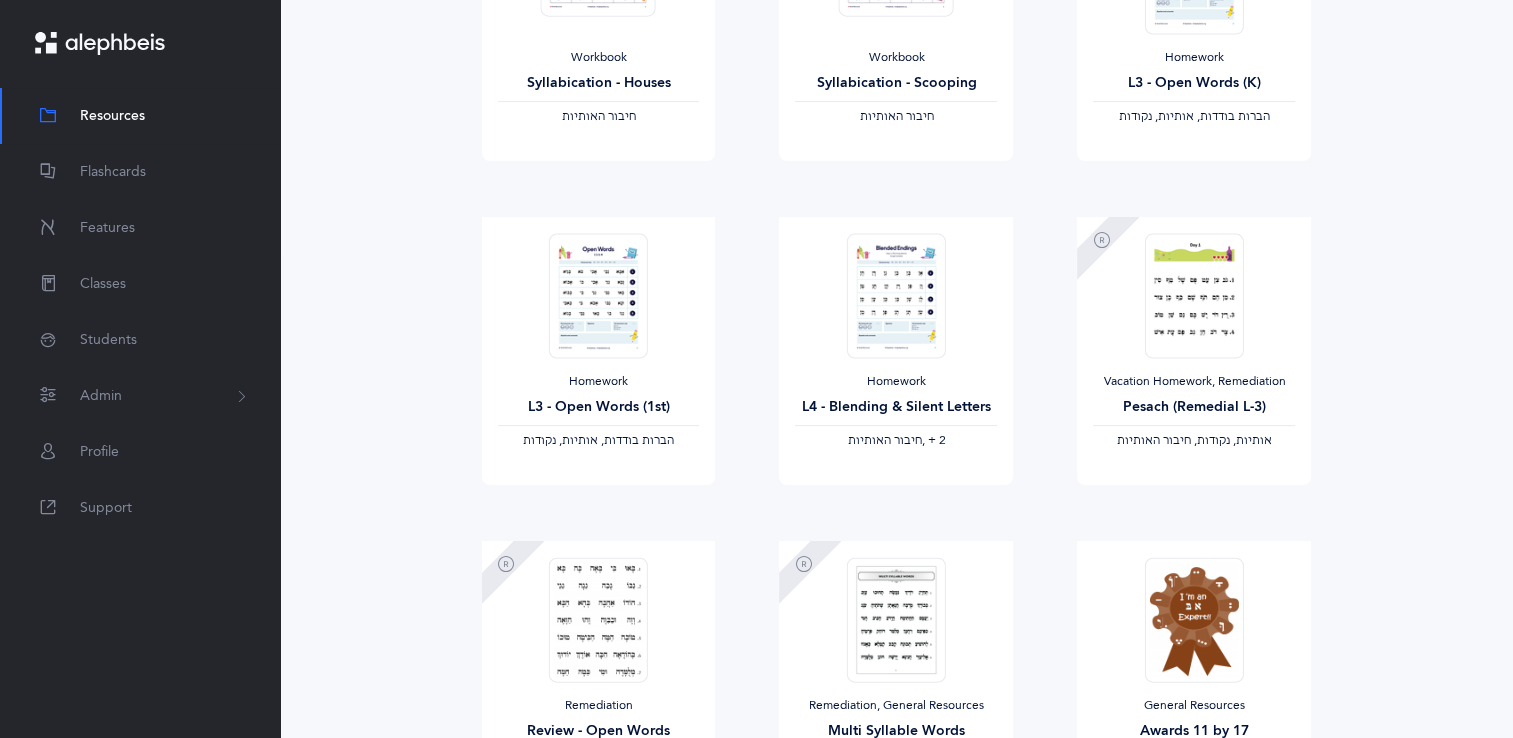 scroll, scrollTop: 400, scrollLeft: 0, axis: vertical 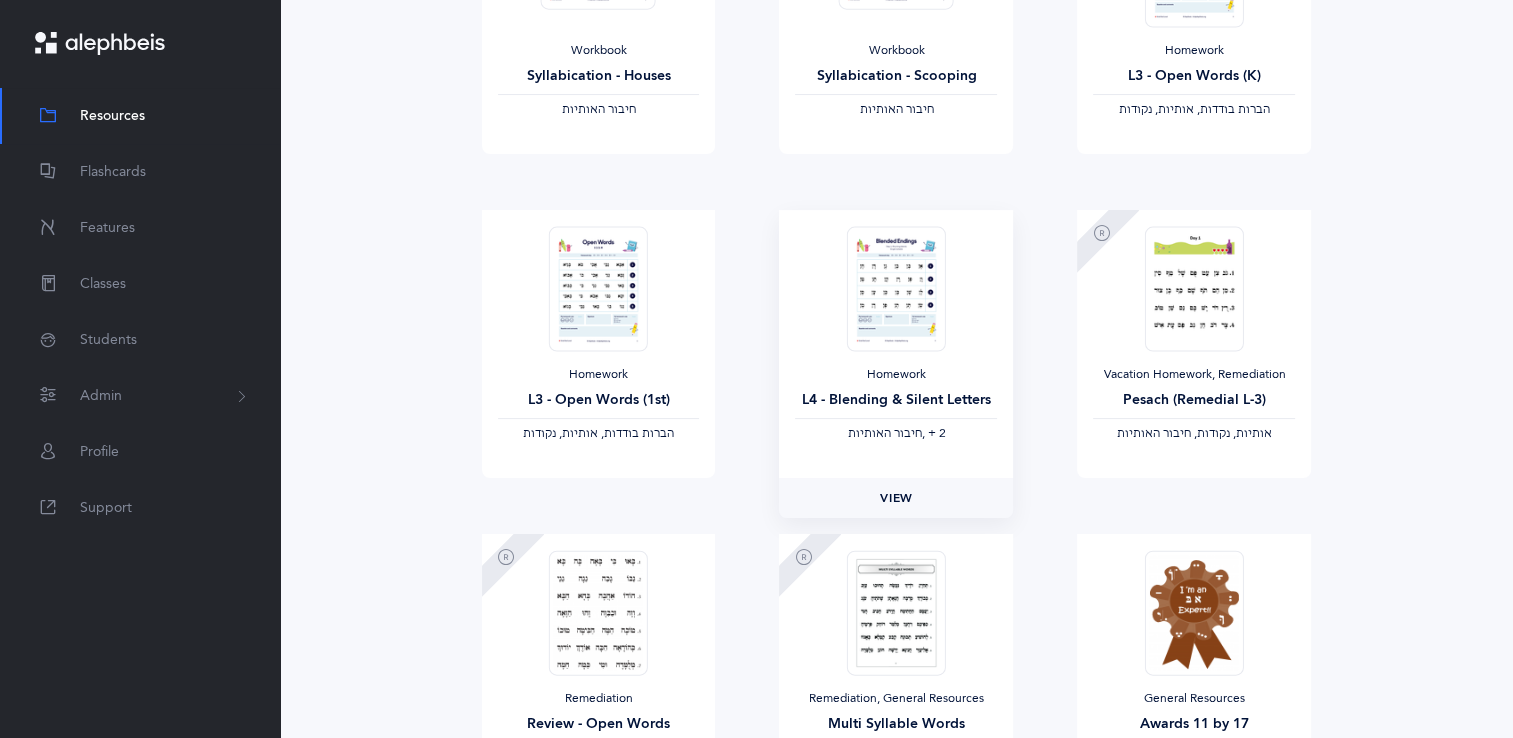click on "View" at bounding box center [896, 498] 